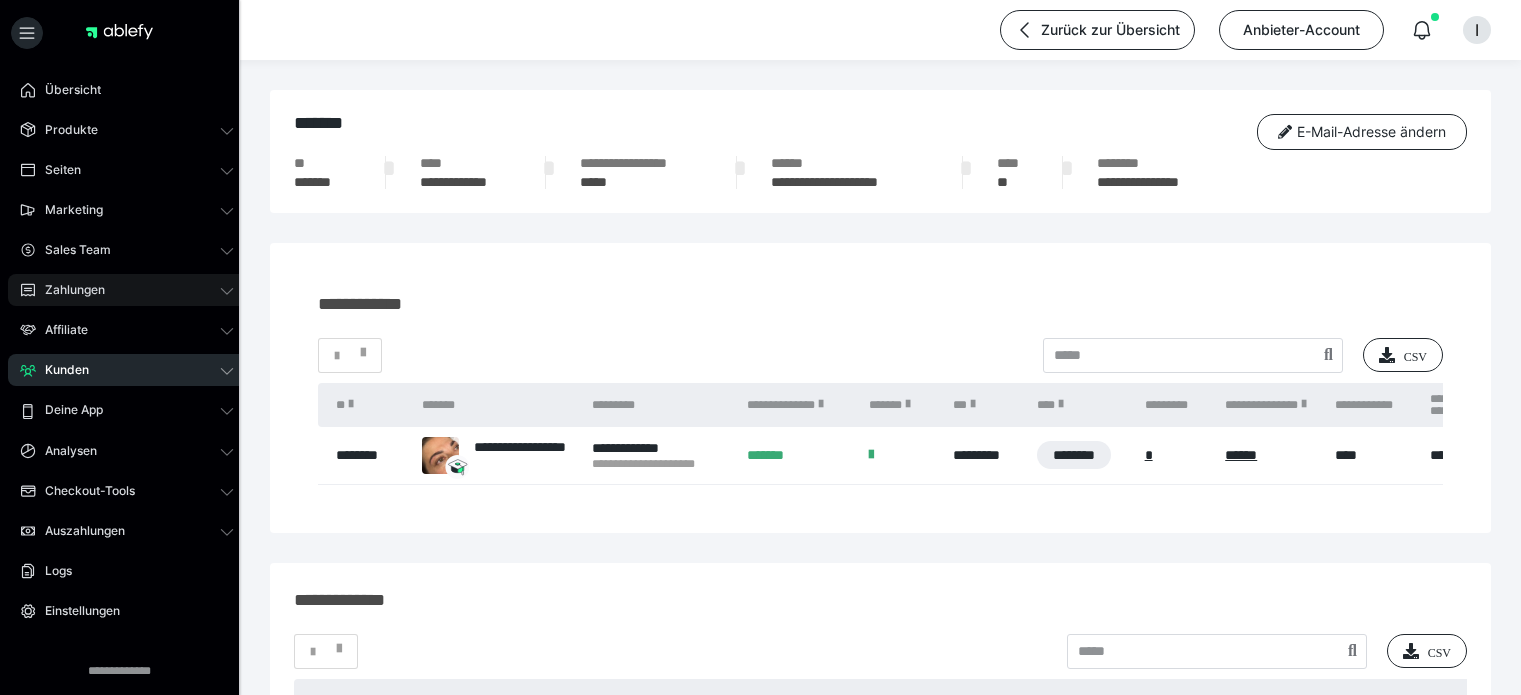 scroll, scrollTop: 200, scrollLeft: 0, axis: vertical 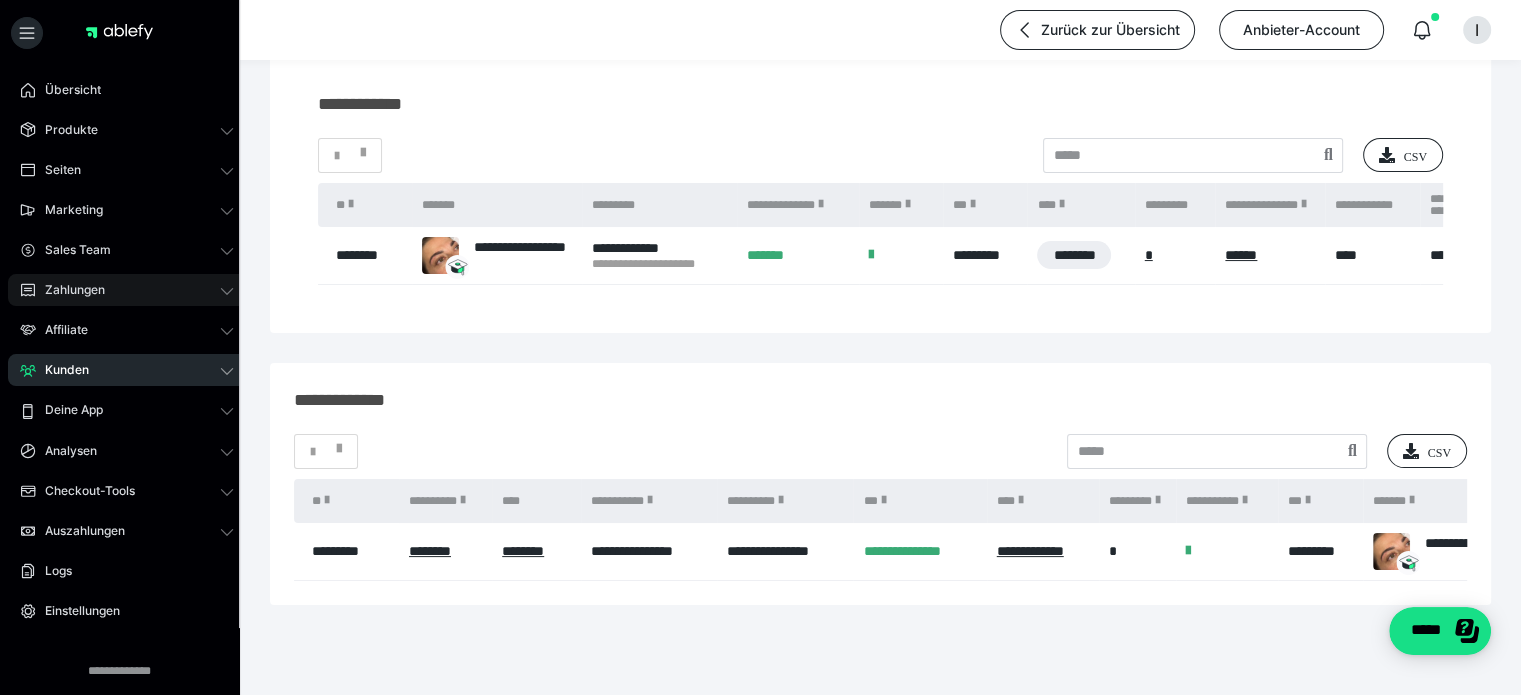 click on "Zahlungen" at bounding box center [127, 290] 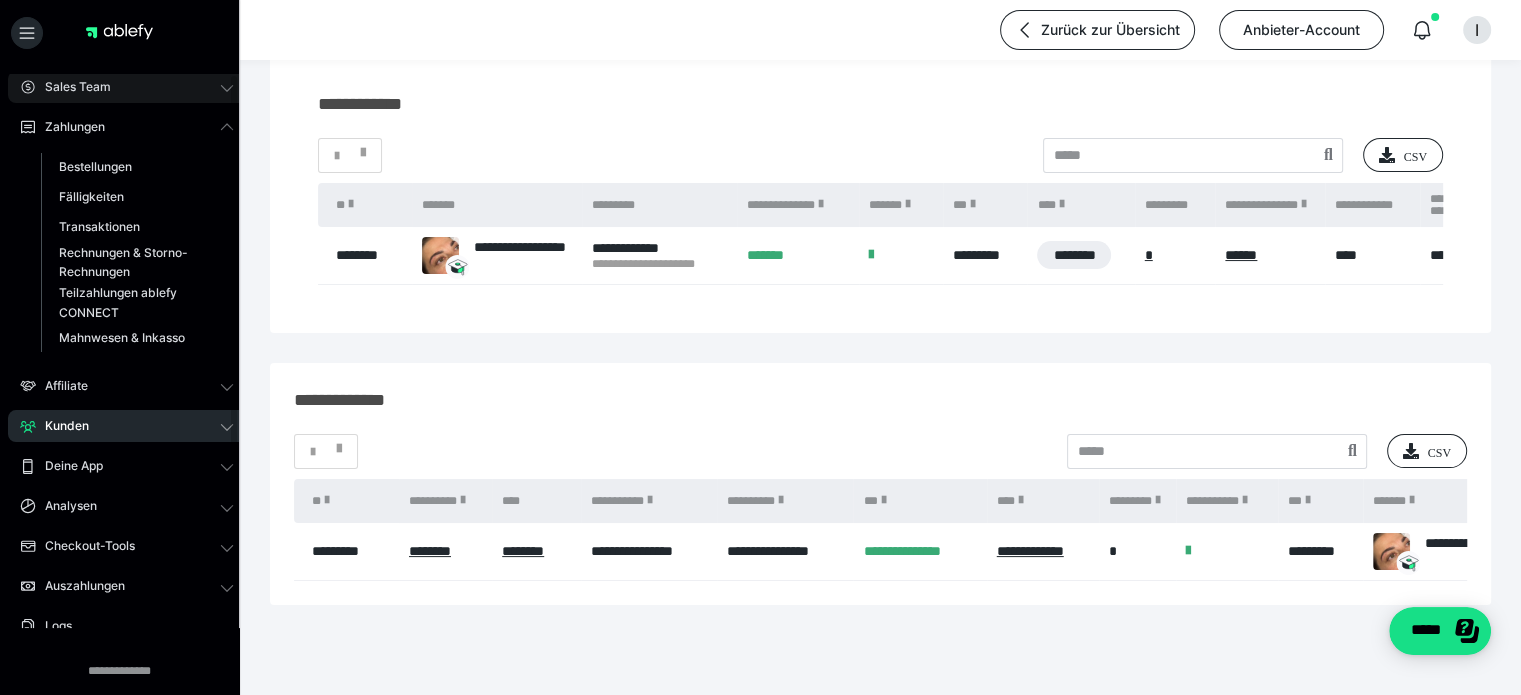 scroll, scrollTop: 0, scrollLeft: 0, axis: both 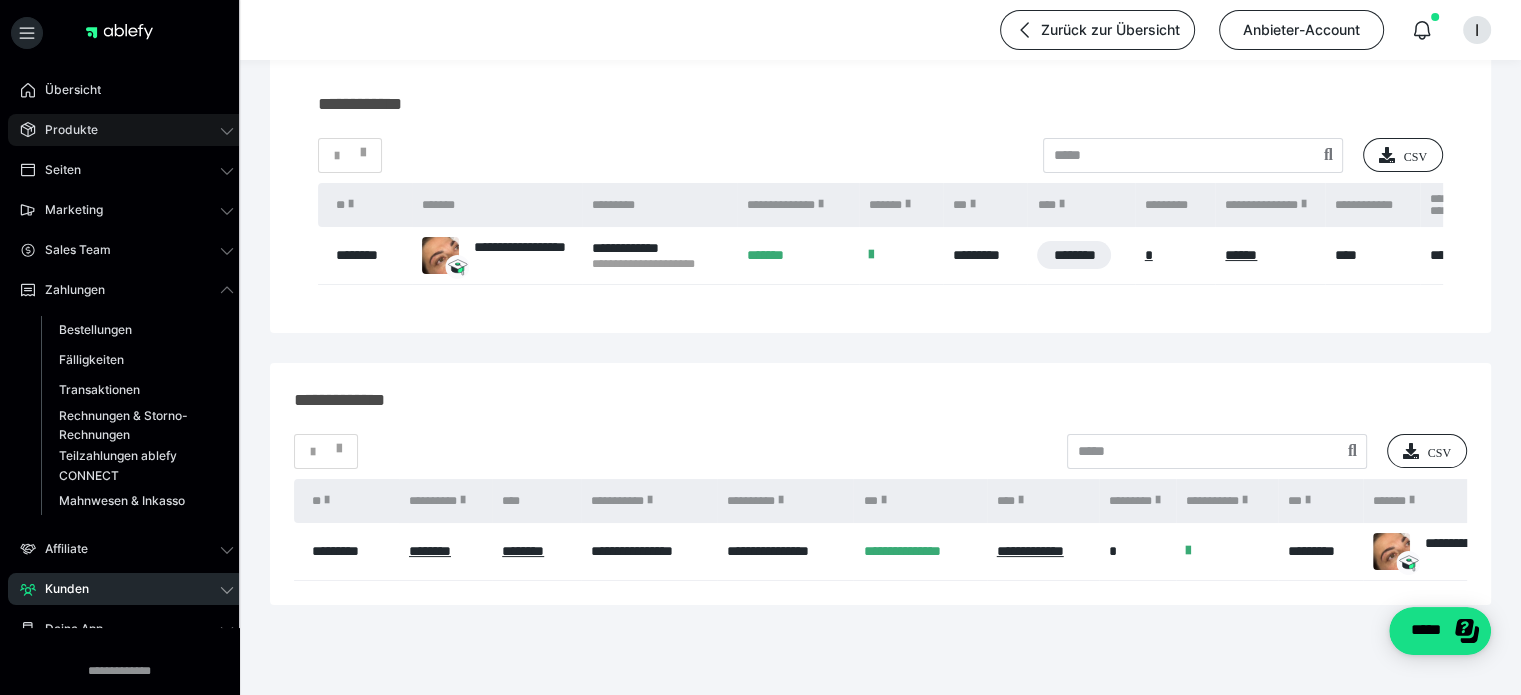click on "Produkte" at bounding box center [64, 130] 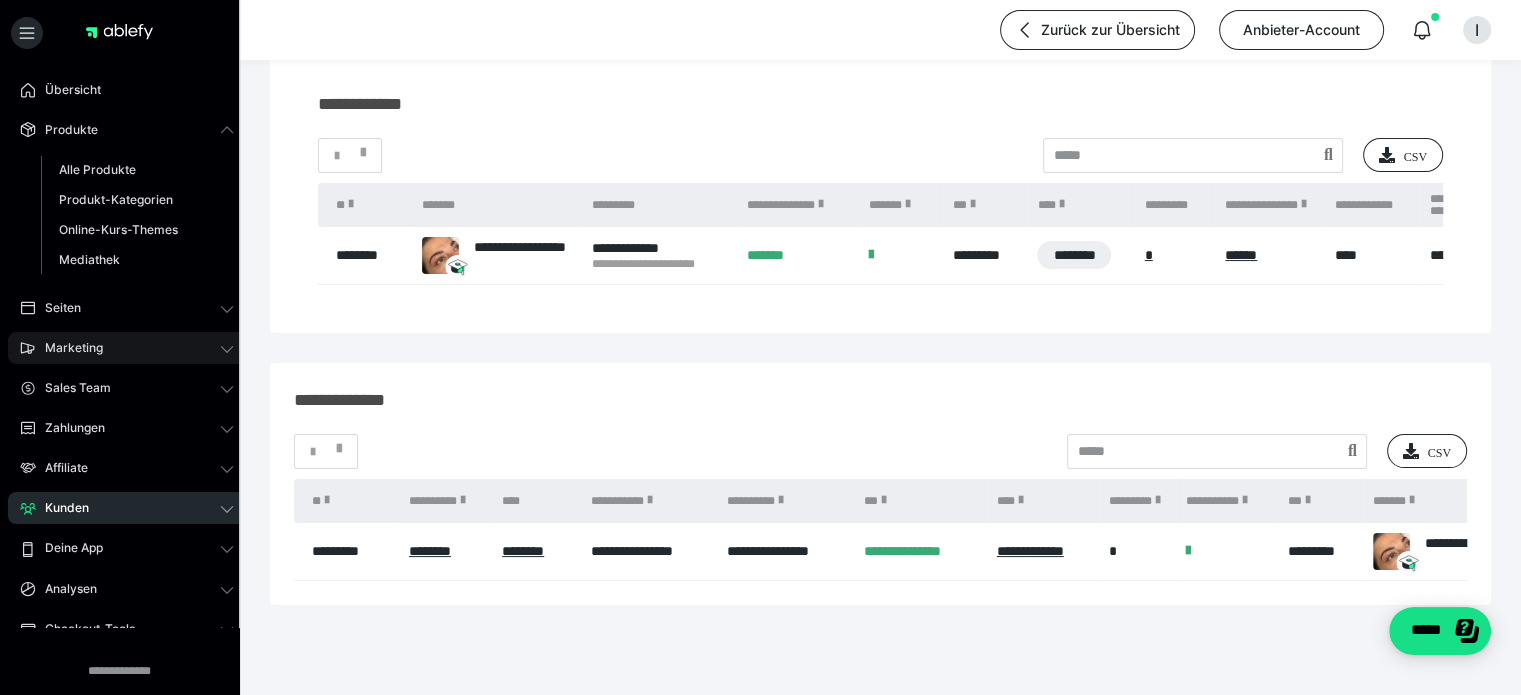 click on "Marketing" at bounding box center [127, 348] 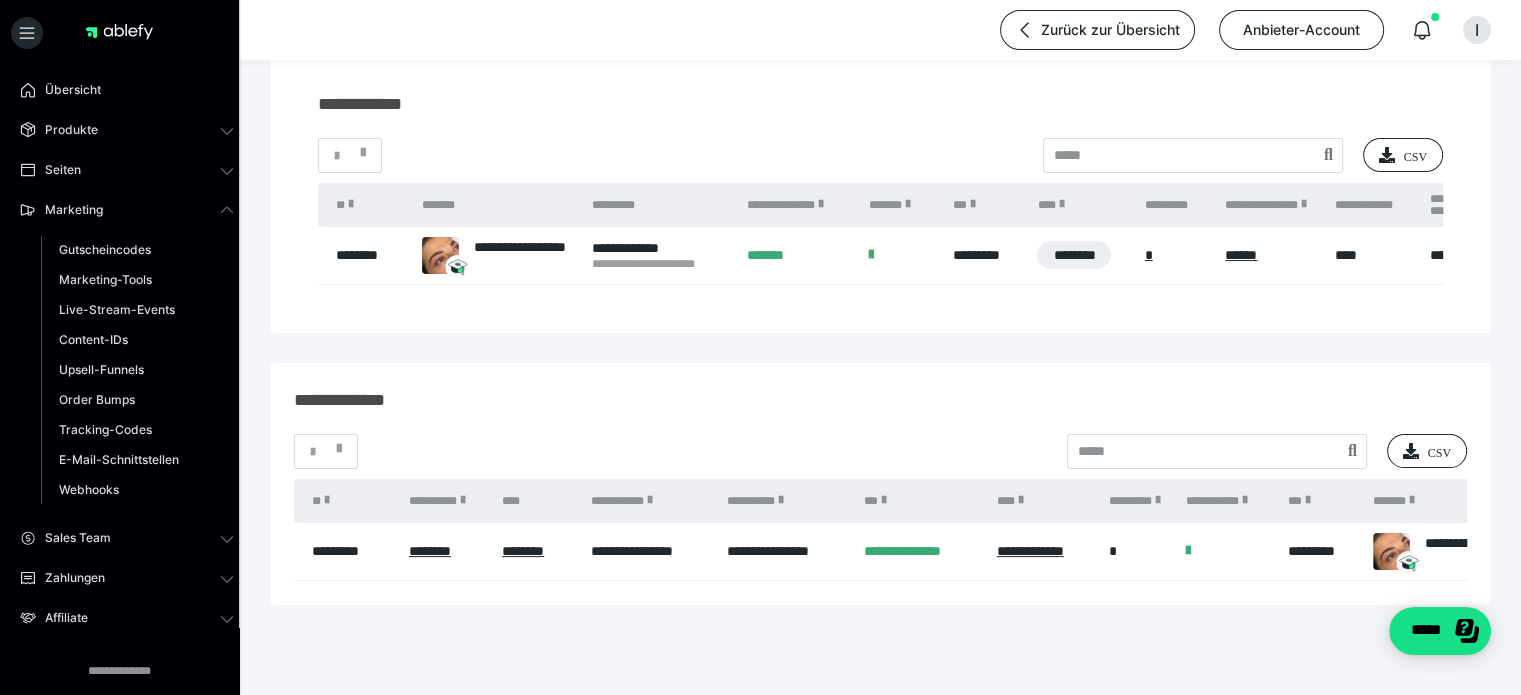 click on "Marketing Gutscheincodes Marketing-Tools Live-Stream-Events Content-IDs Upsell-Funnels Order Bumps Tracking-Codes E-Mail-Schnittstellen Webhooks" at bounding box center (127, 354) 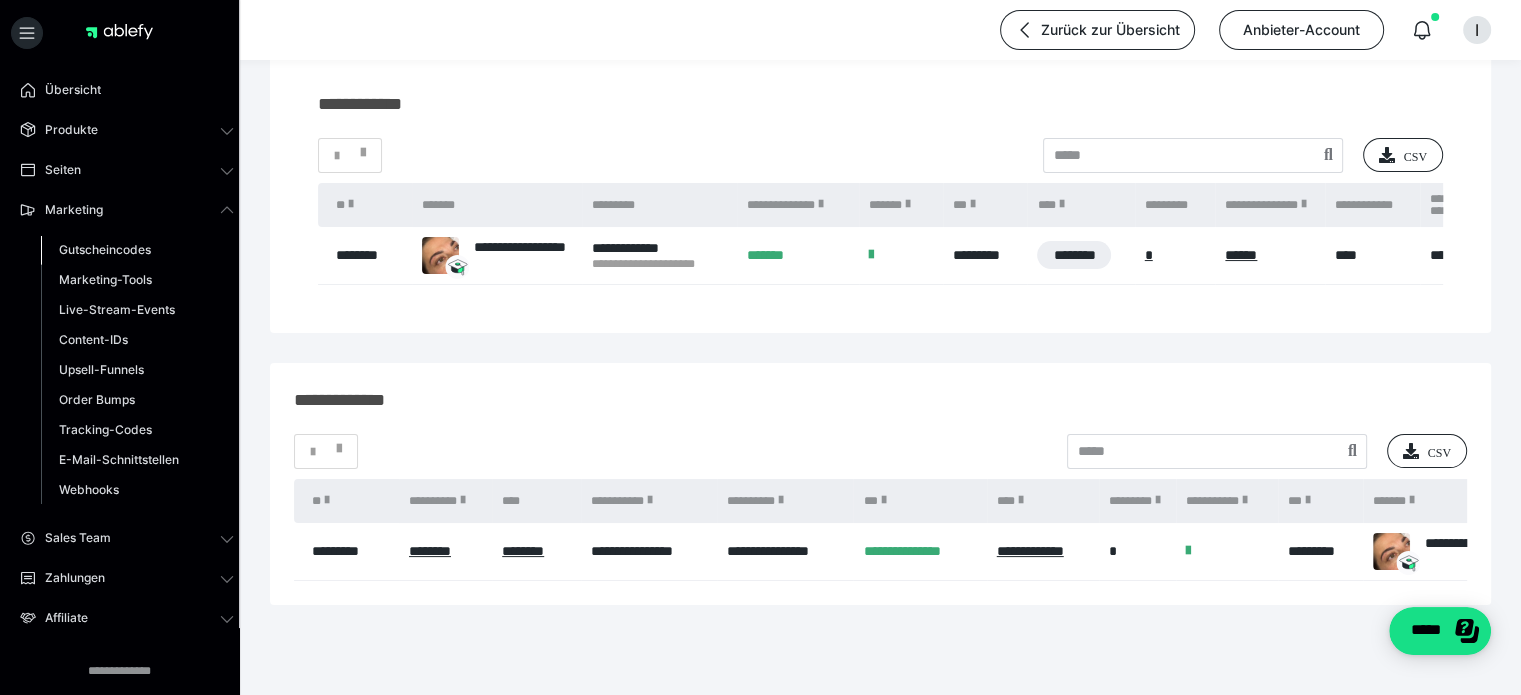 click on "Gutscheincodes" at bounding box center [105, 249] 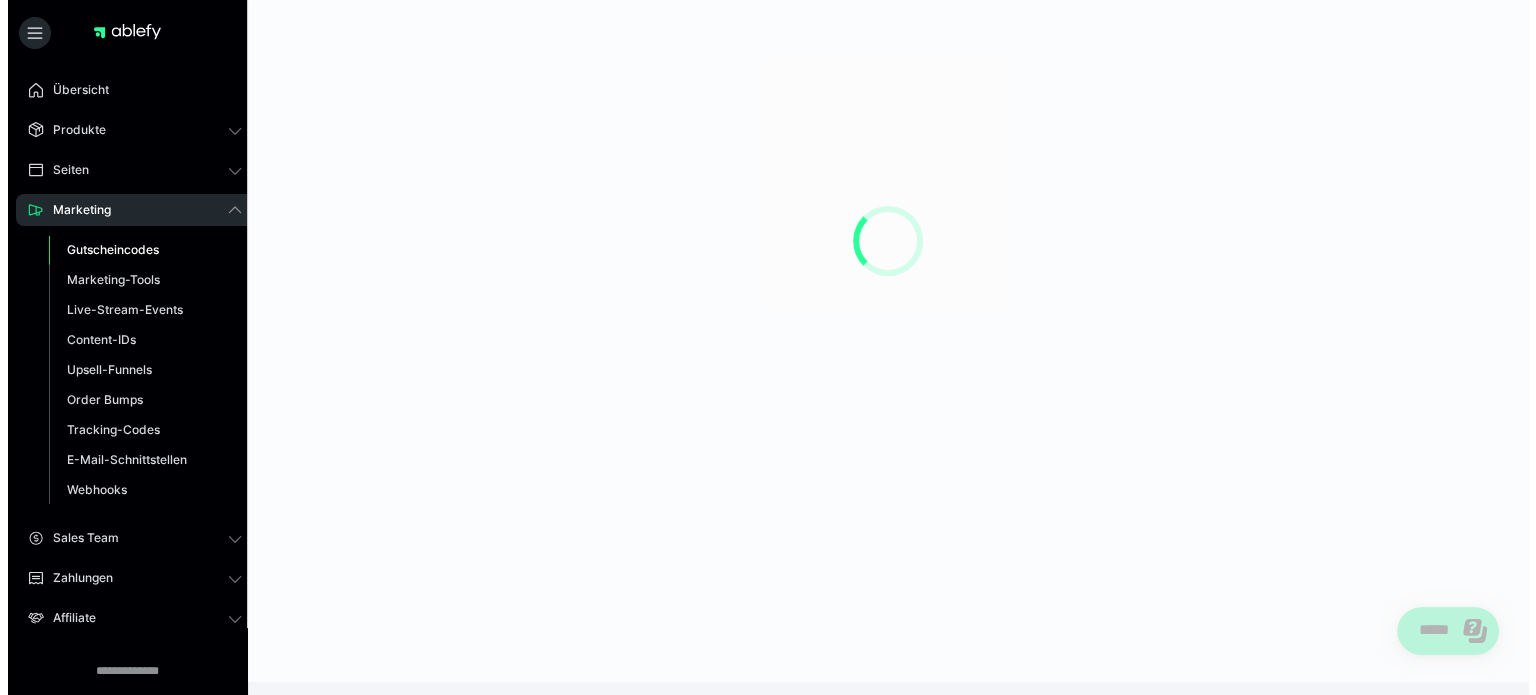 scroll, scrollTop: 0, scrollLeft: 0, axis: both 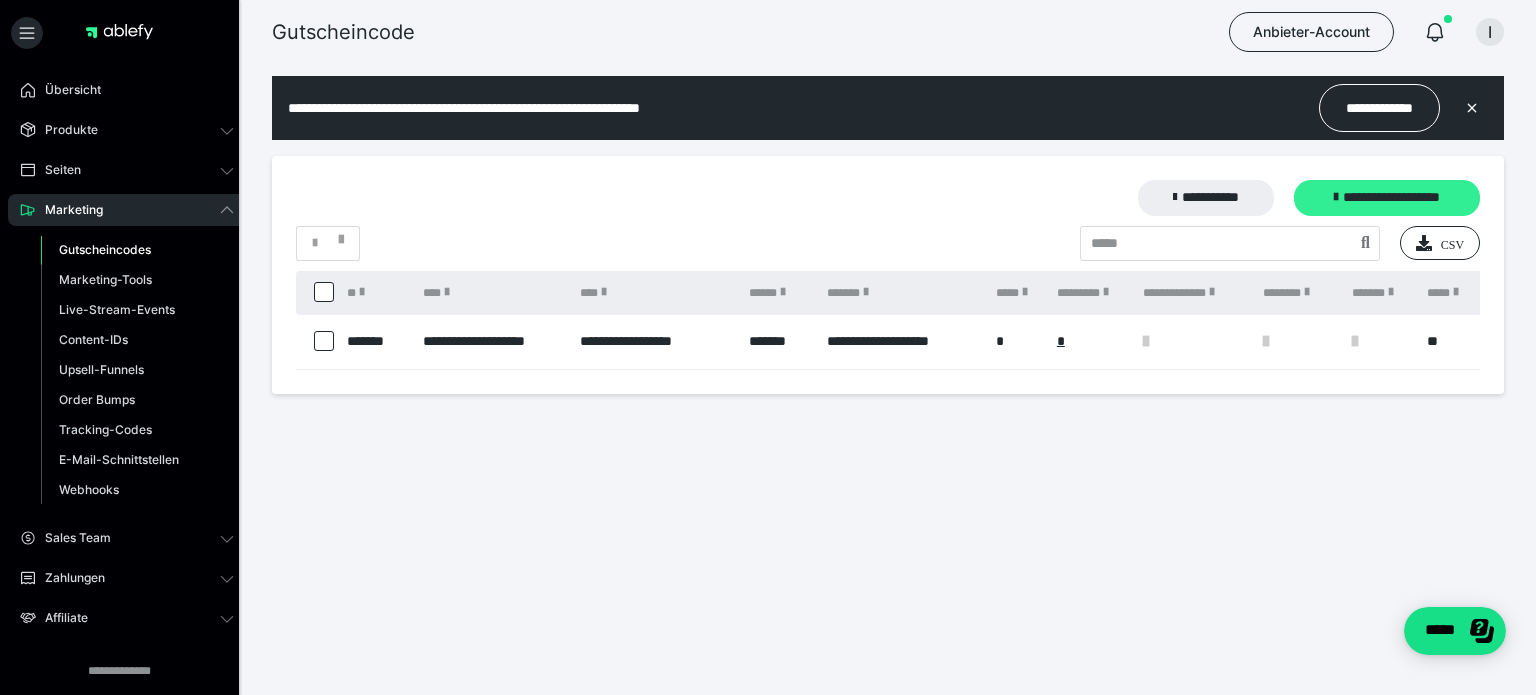 click on "**********" at bounding box center [1387, 198] 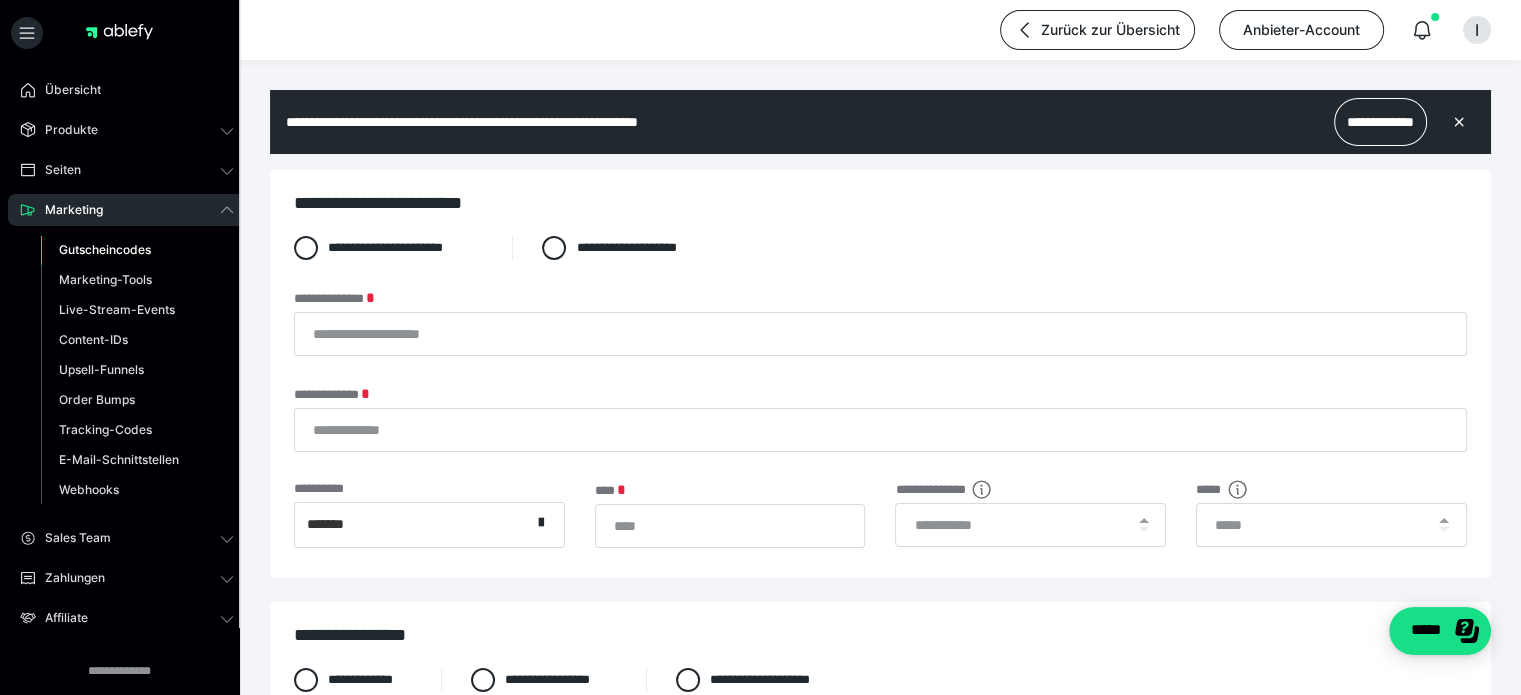 scroll, scrollTop: 0, scrollLeft: 0, axis: both 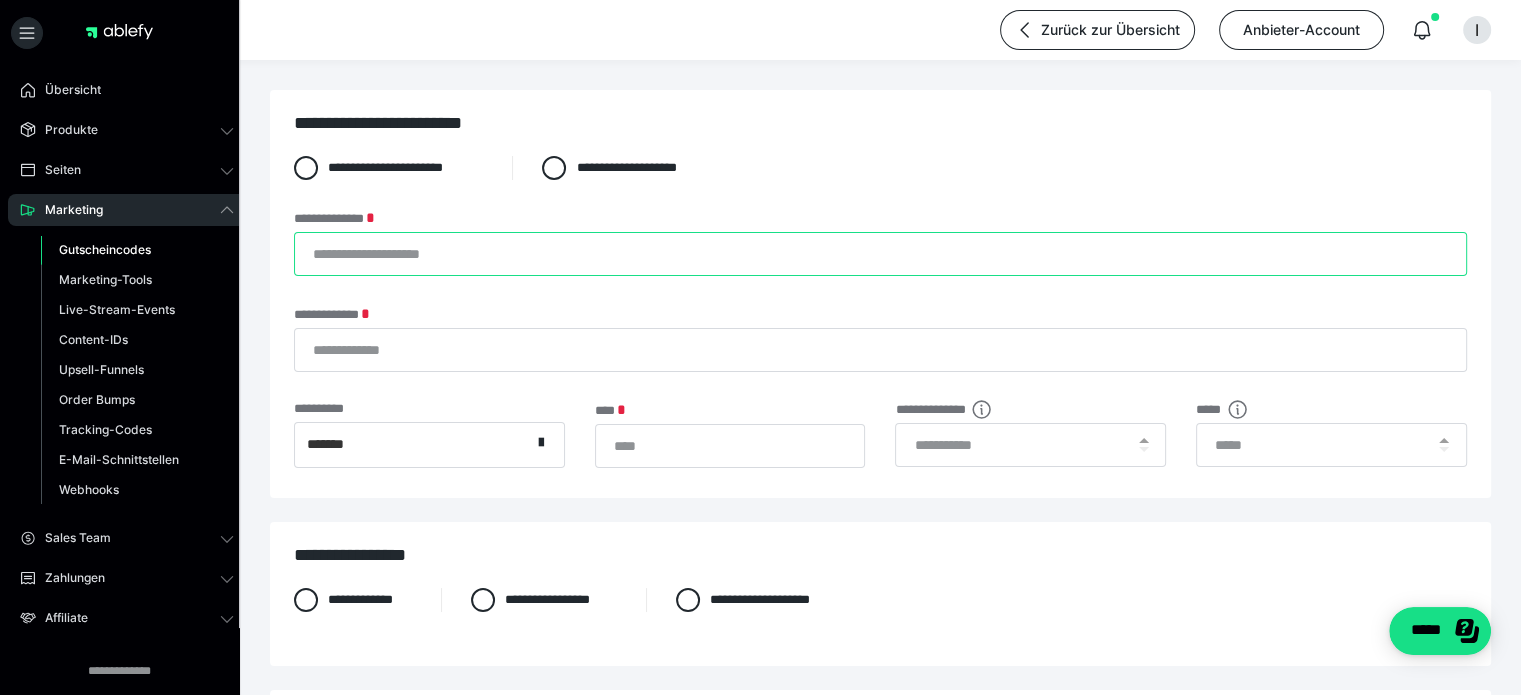 click on "**********" at bounding box center [880, 254] 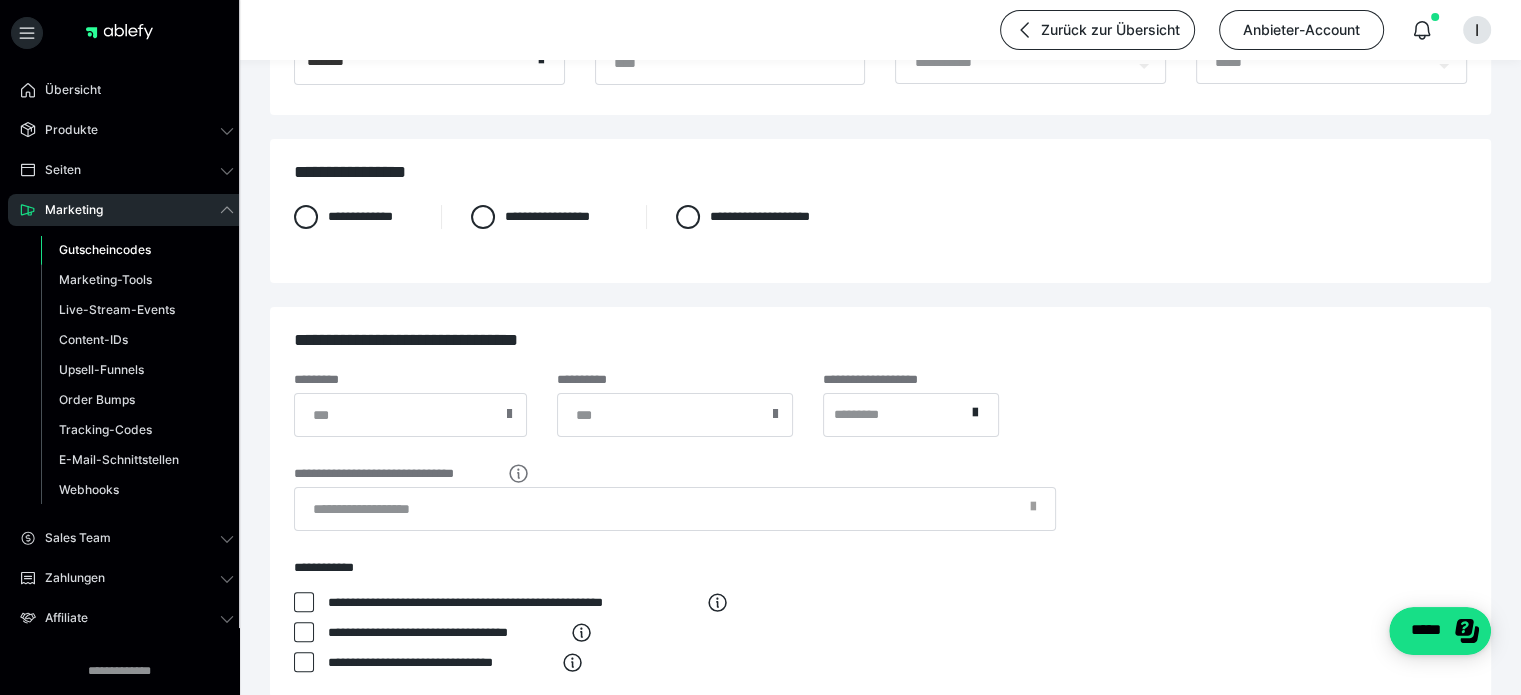 scroll, scrollTop: 384, scrollLeft: 0, axis: vertical 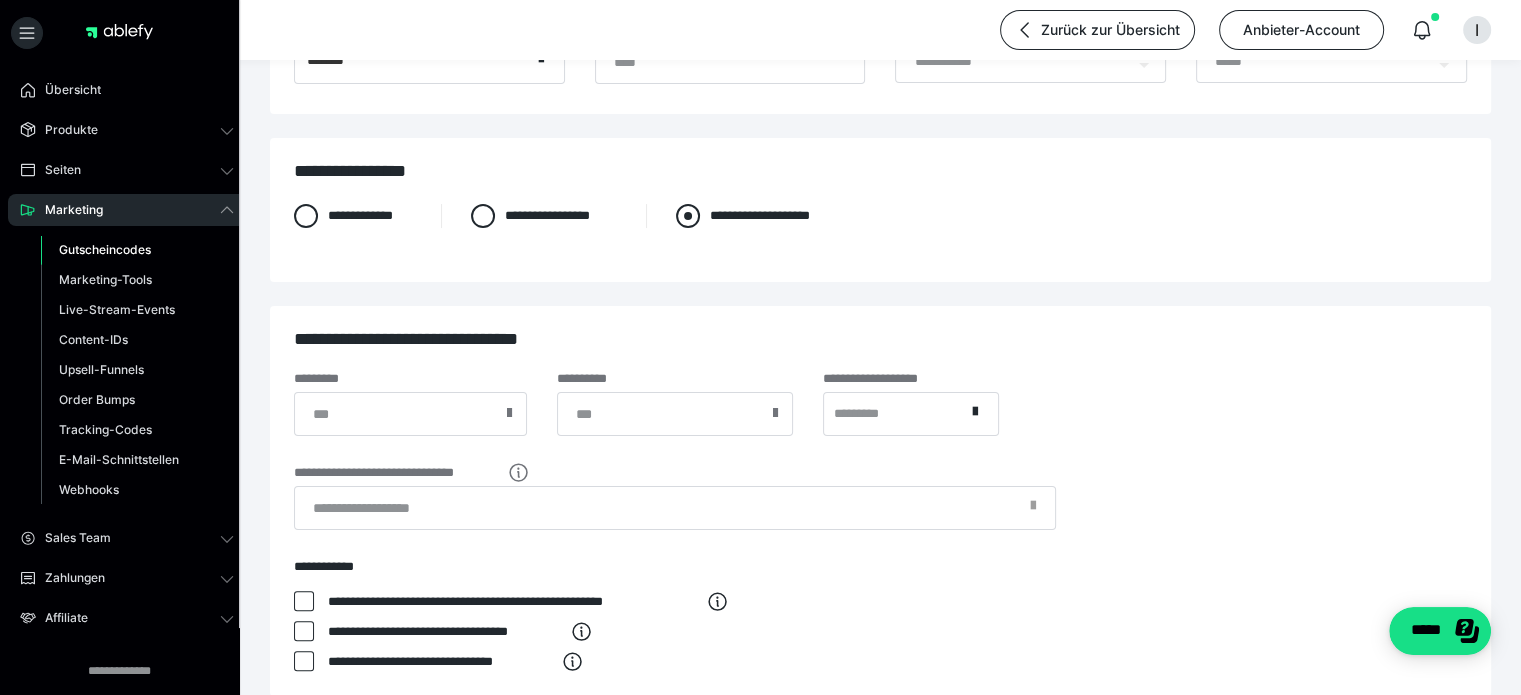 click at bounding box center [688, 216] 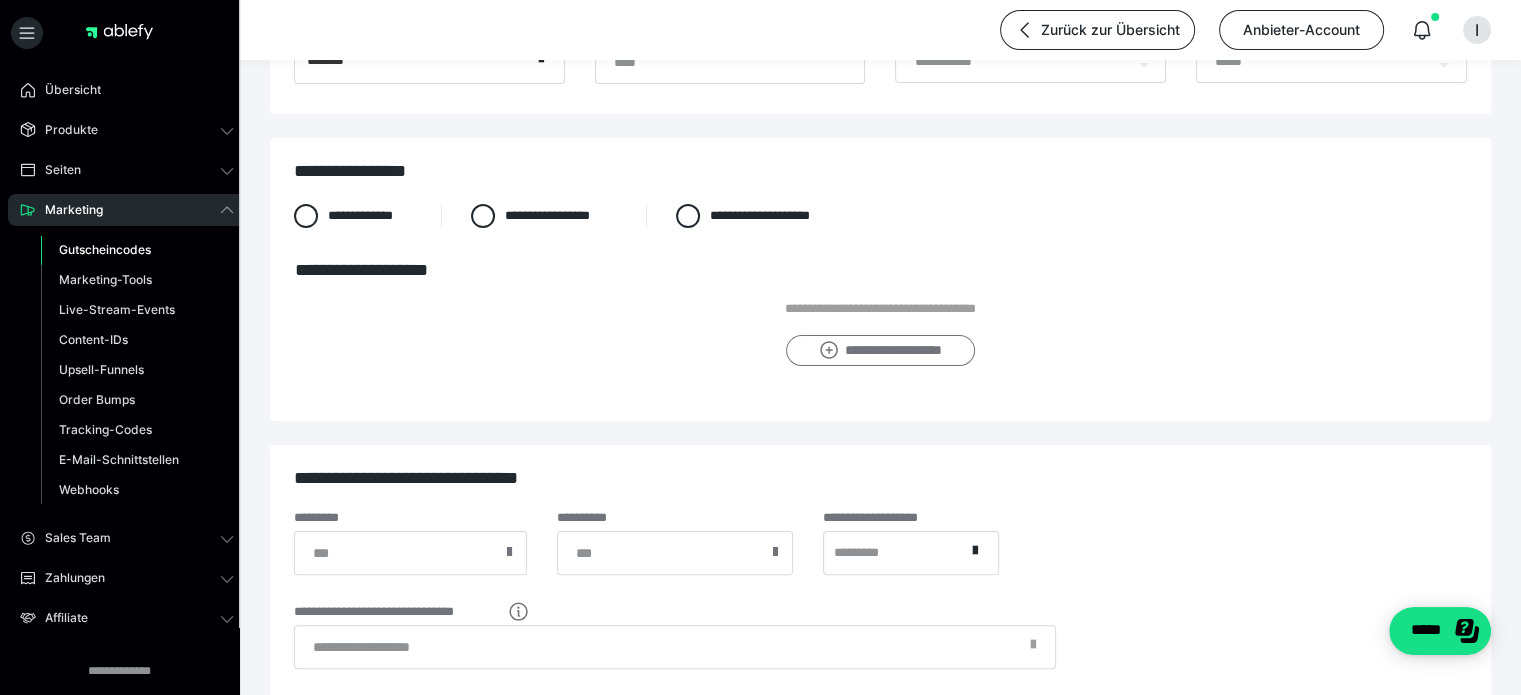 click on "**********" at bounding box center [880, 351] 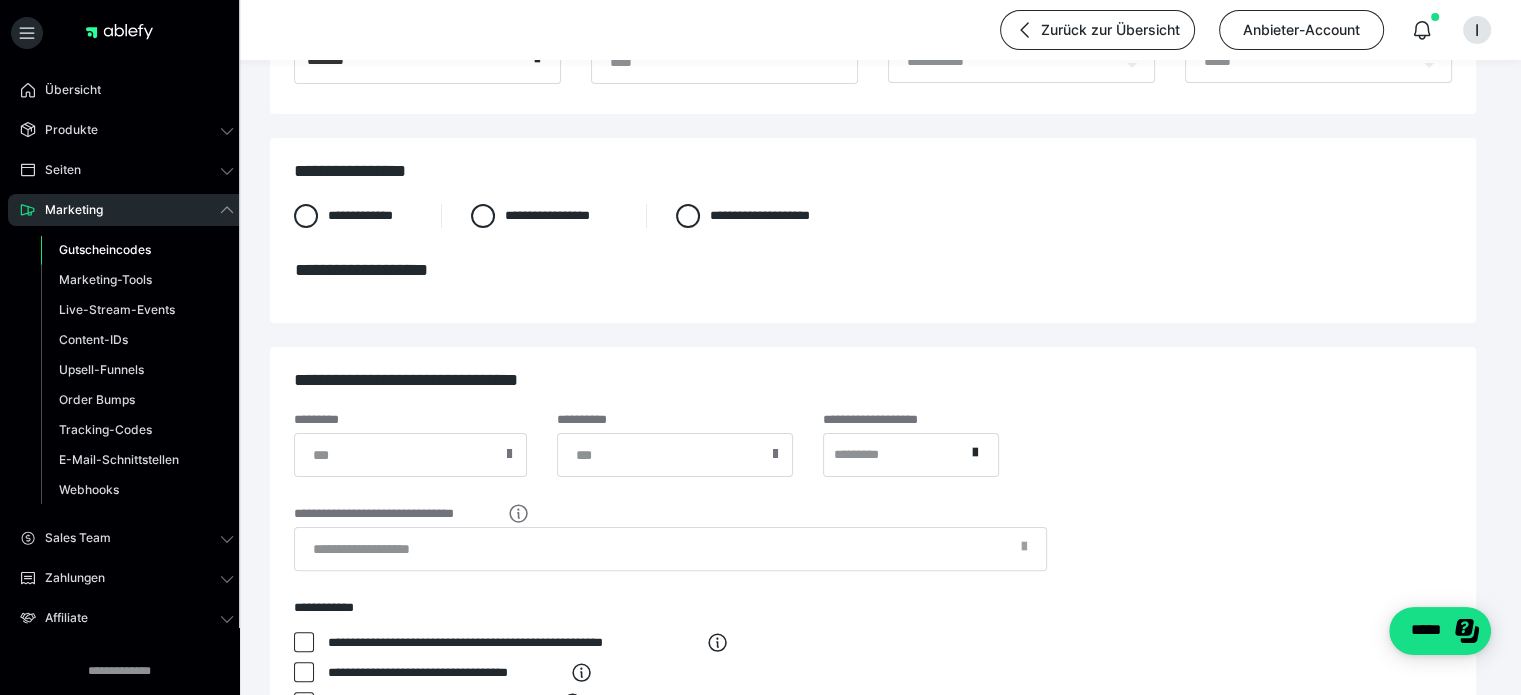 scroll, scrollTop: 0, scrollLeft: 0, axis: both 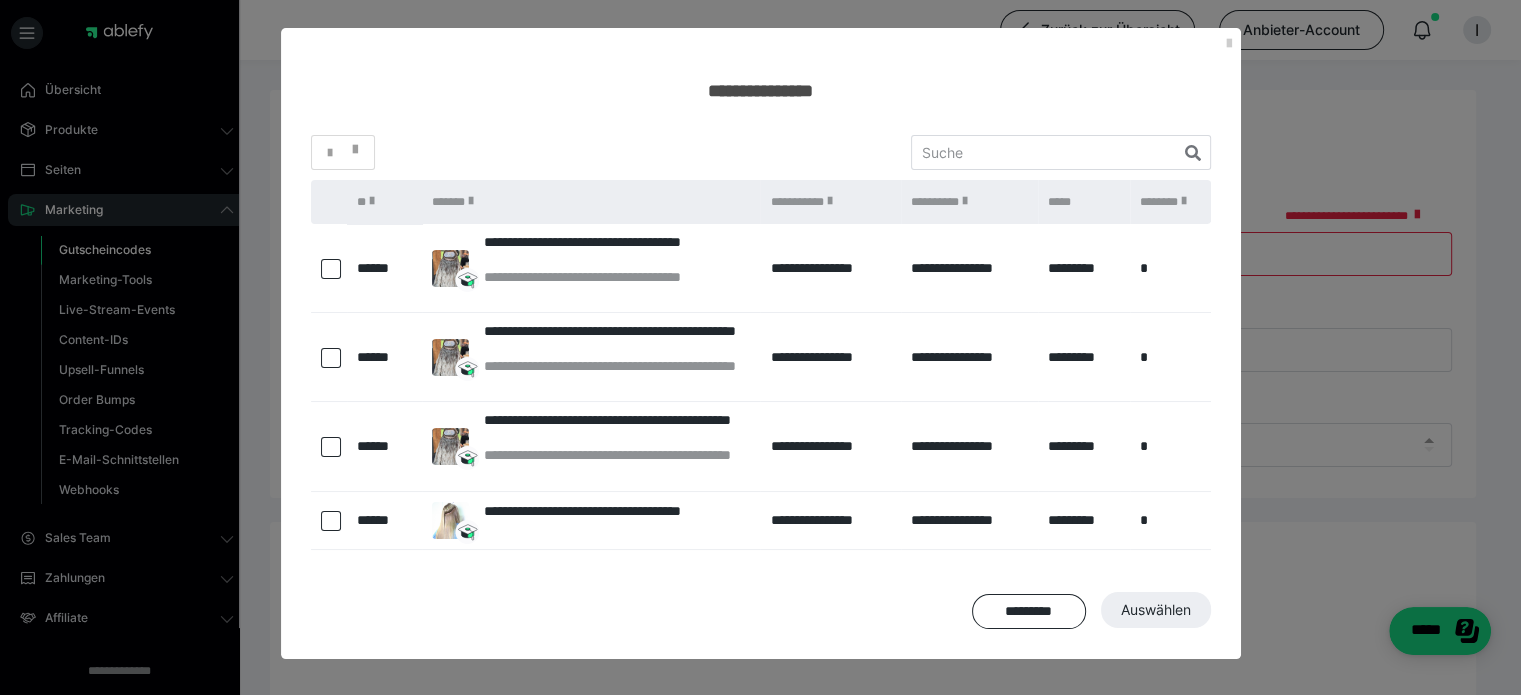 click at bounding box center [331, 447] 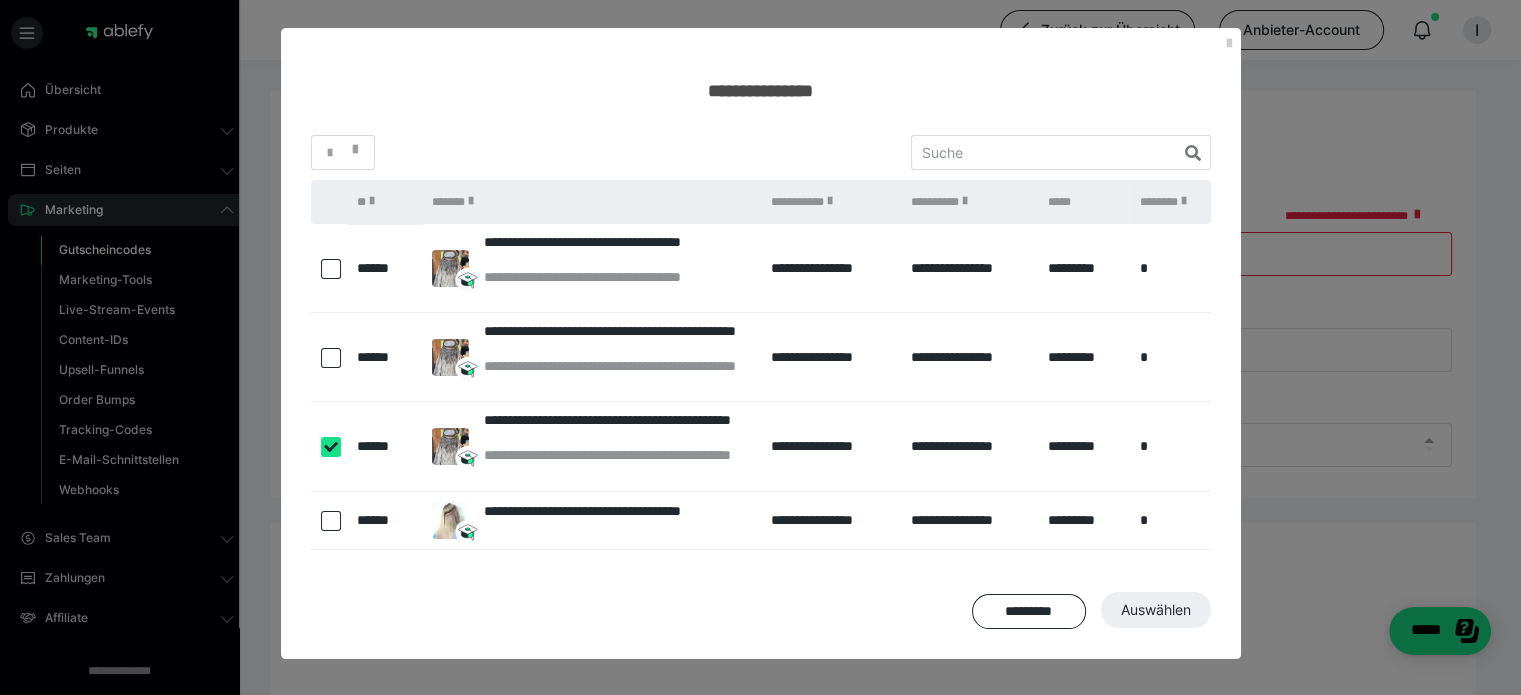 checkbox on "****" 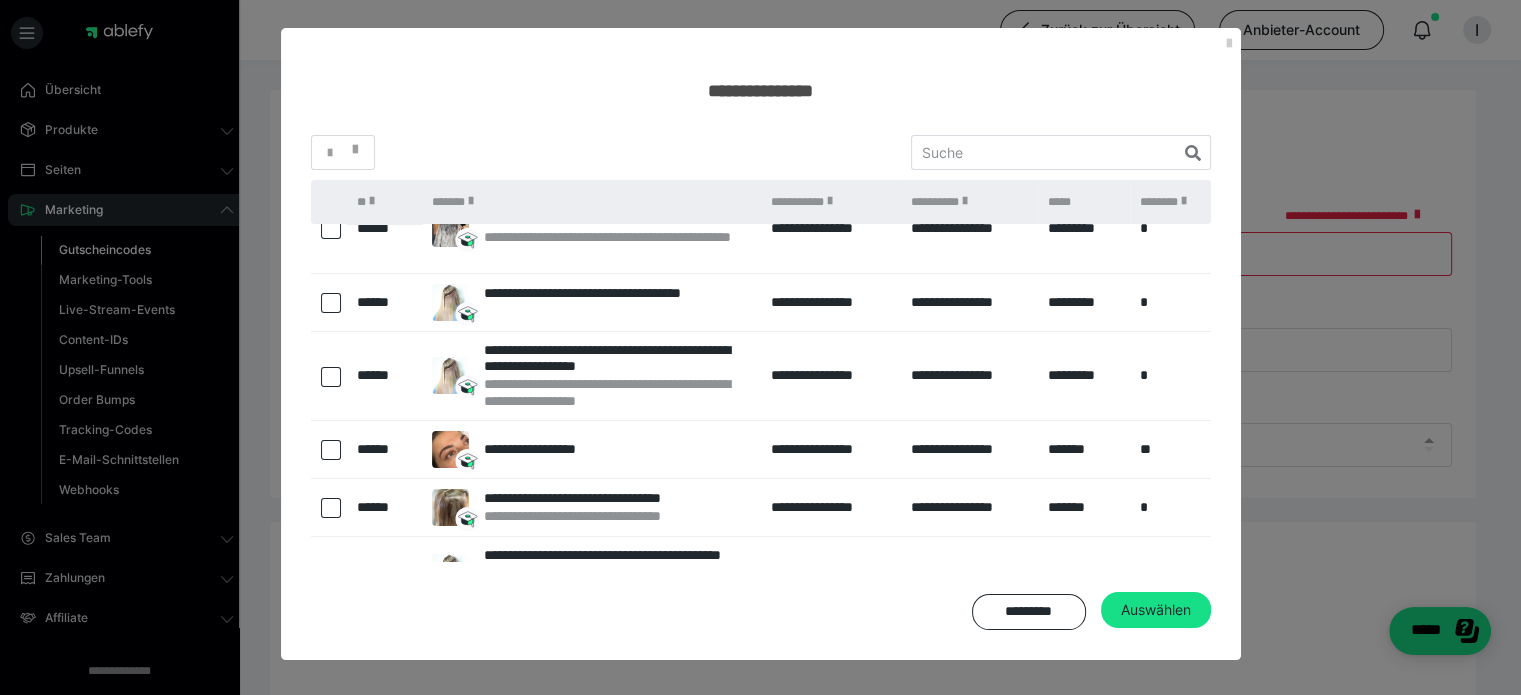 scroll, scrollTop: 263, scrollLeft: 0, axis: vertical 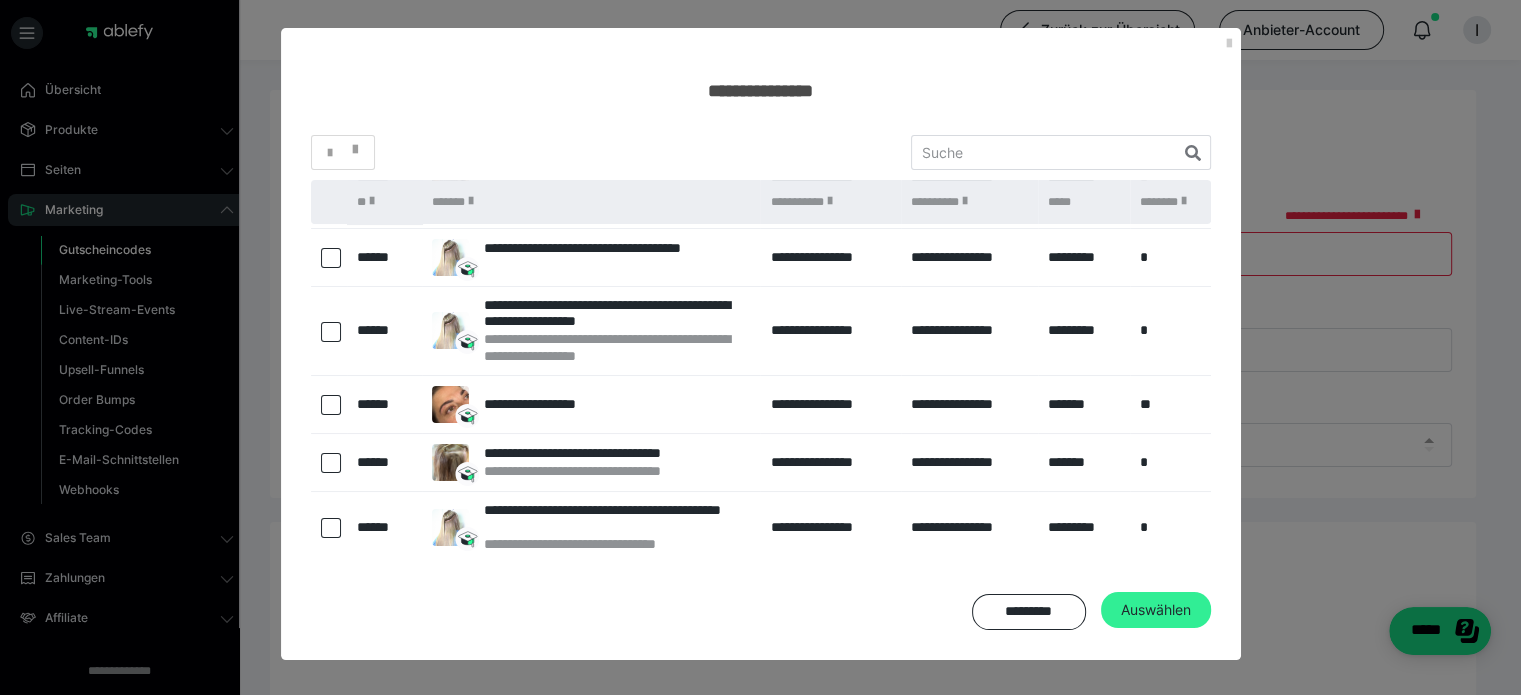 click on "Auswählen" at bounding box center [1156, 610] 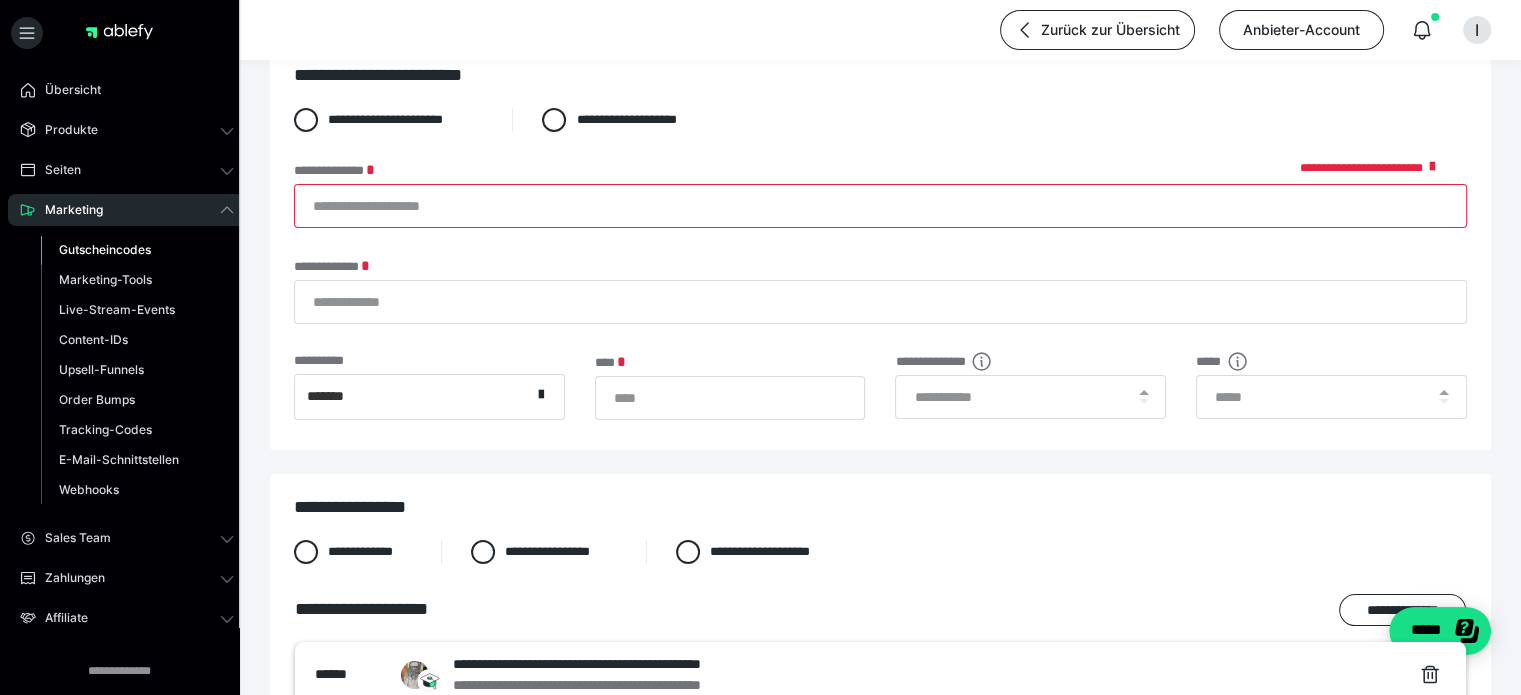 scroll, scrollTop: 55, scrollLeft: 0, axis: vertical 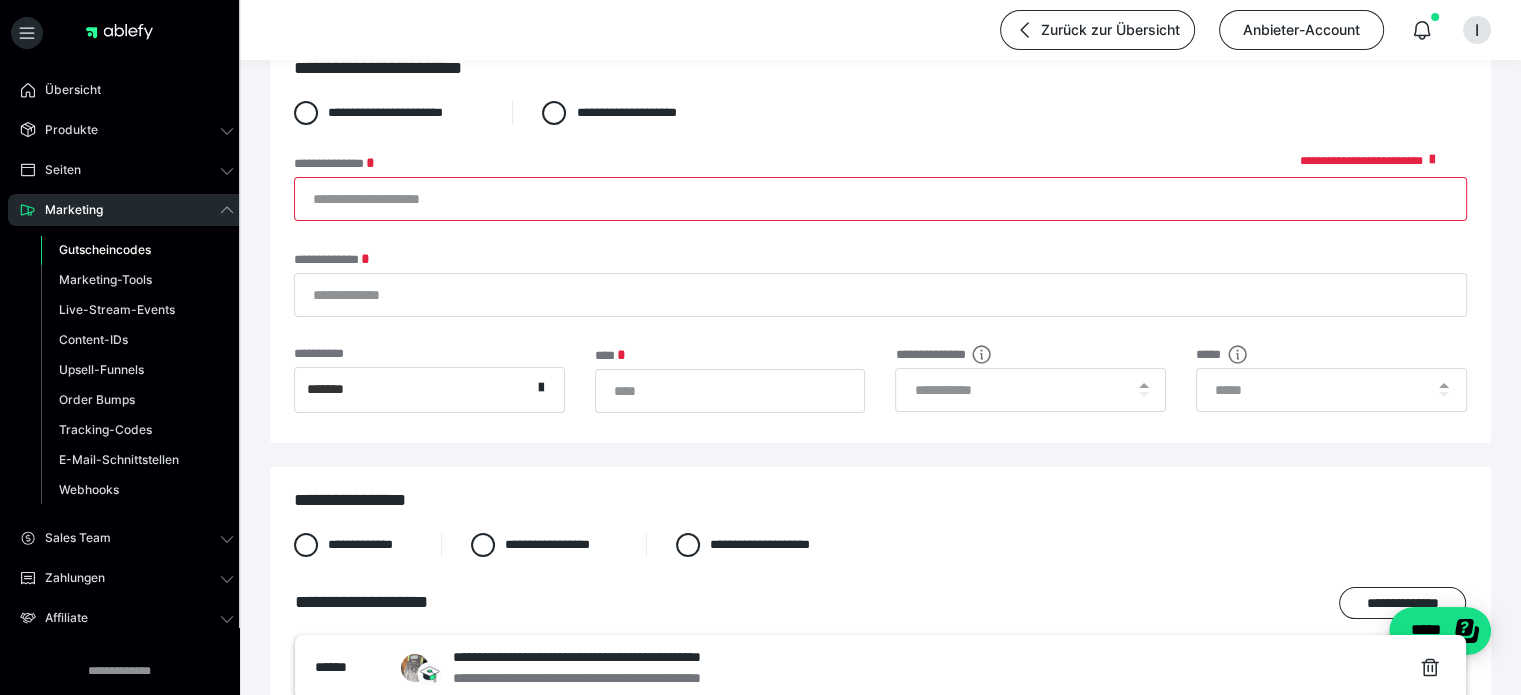 click on "**********" at bounding box center (880, 199) 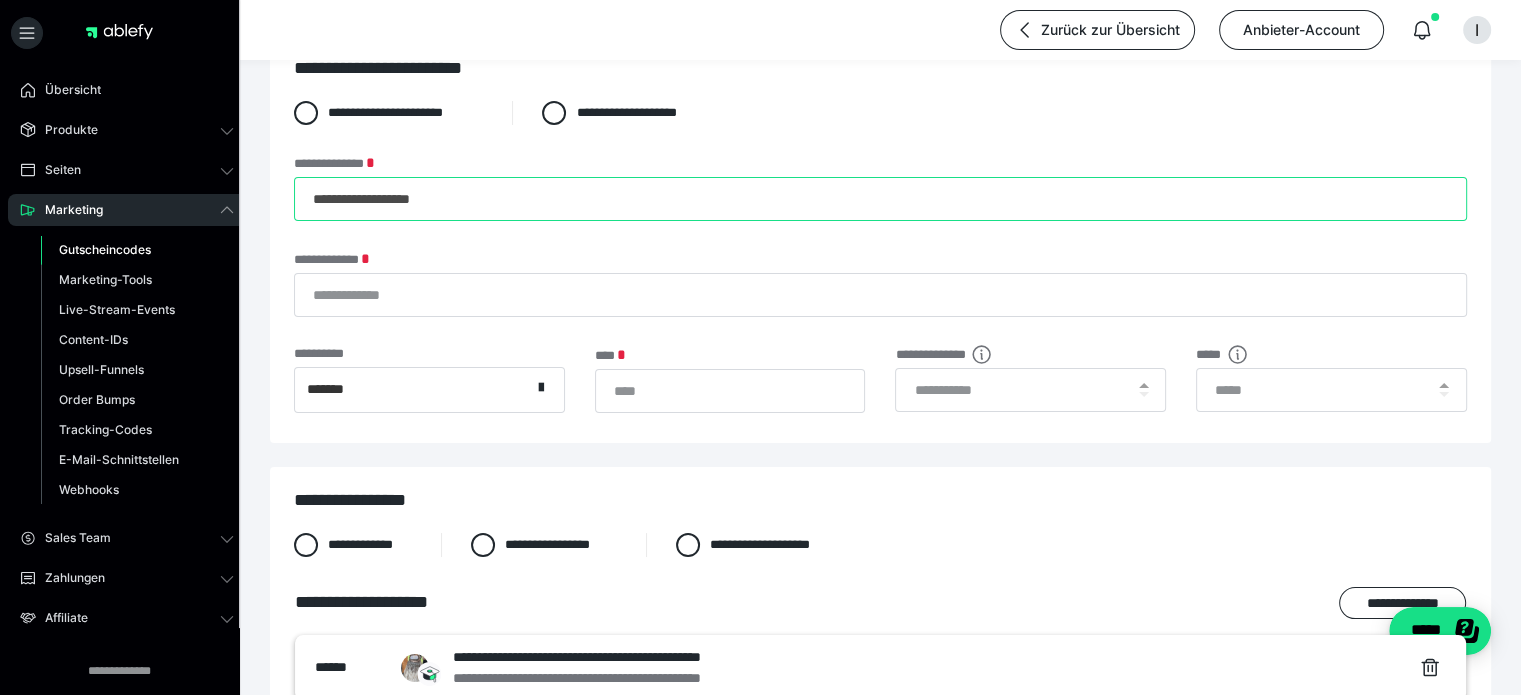 type on "**********" 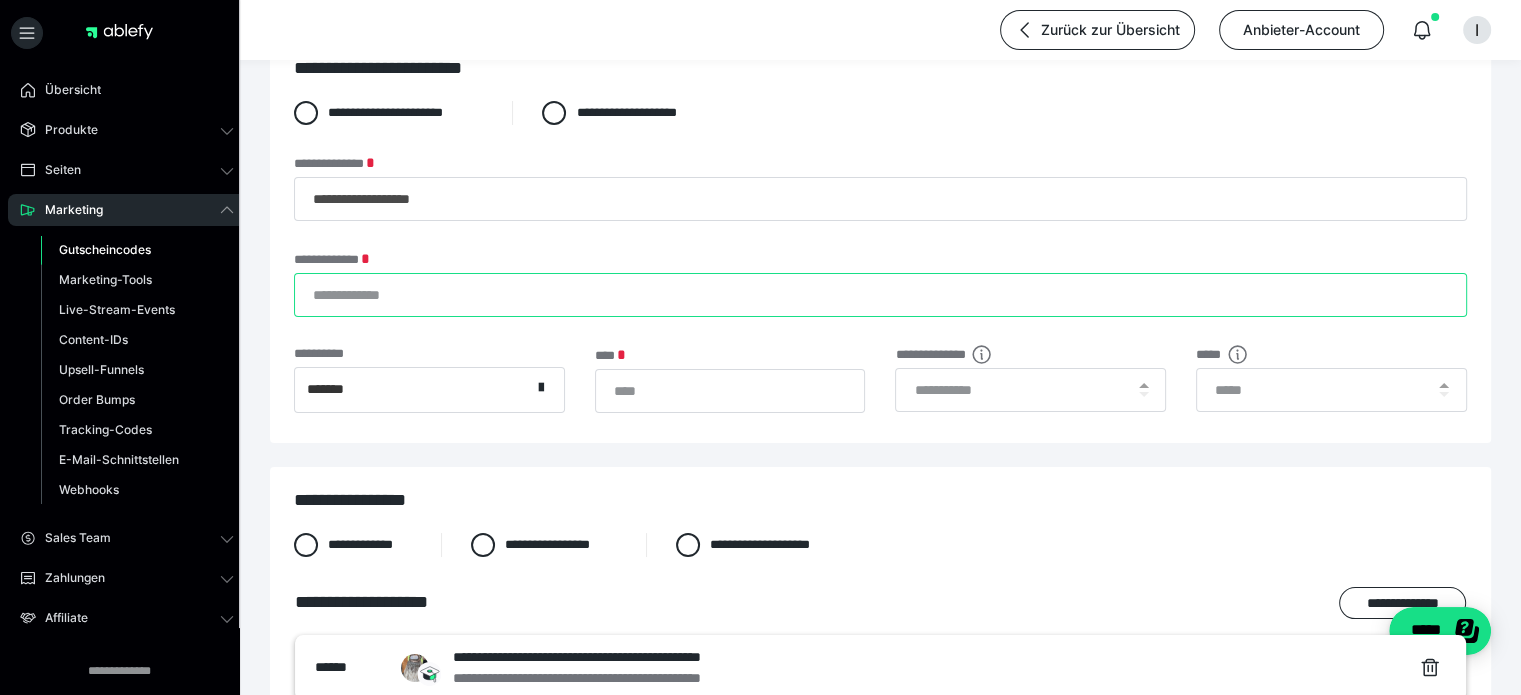 click on "**********" at bounding box center (880, 295) 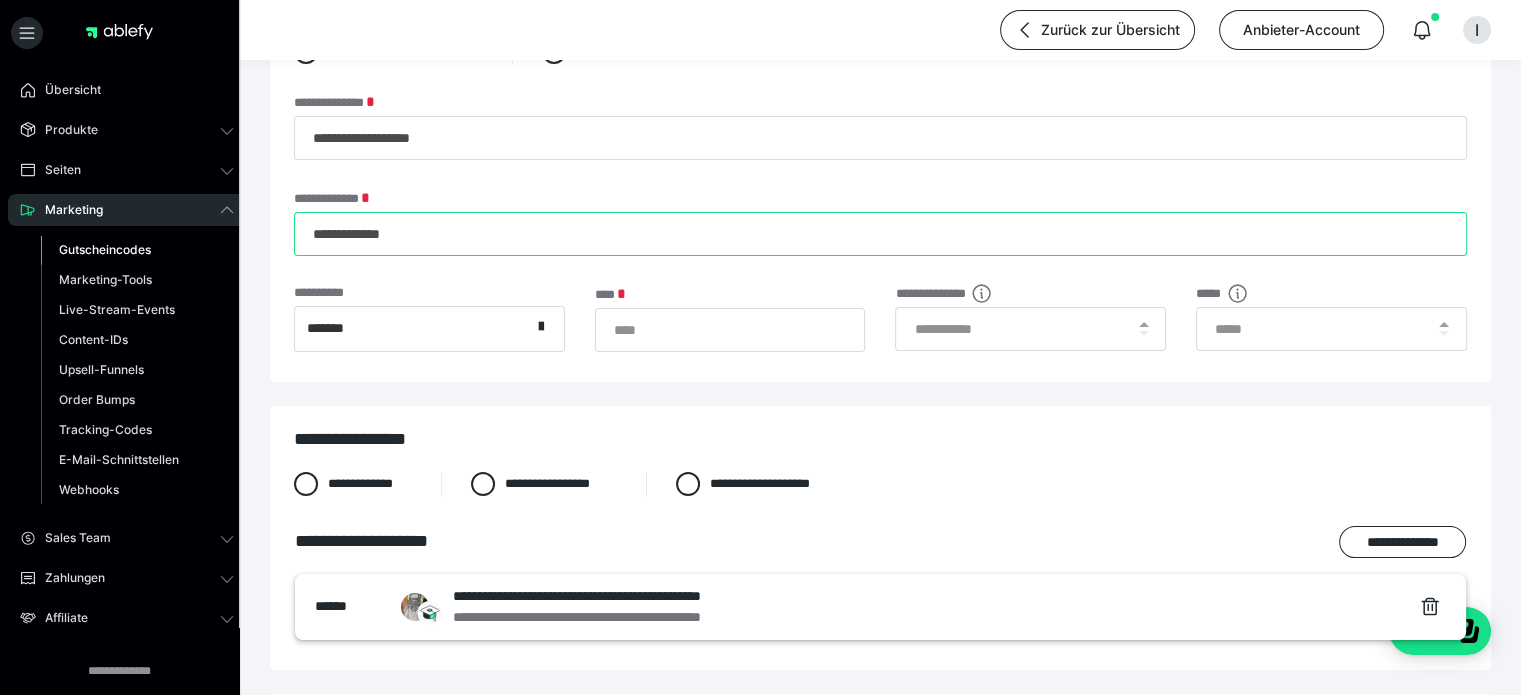 scroll, scrollTop: 119, scrollLeft: 0, axis: vertical 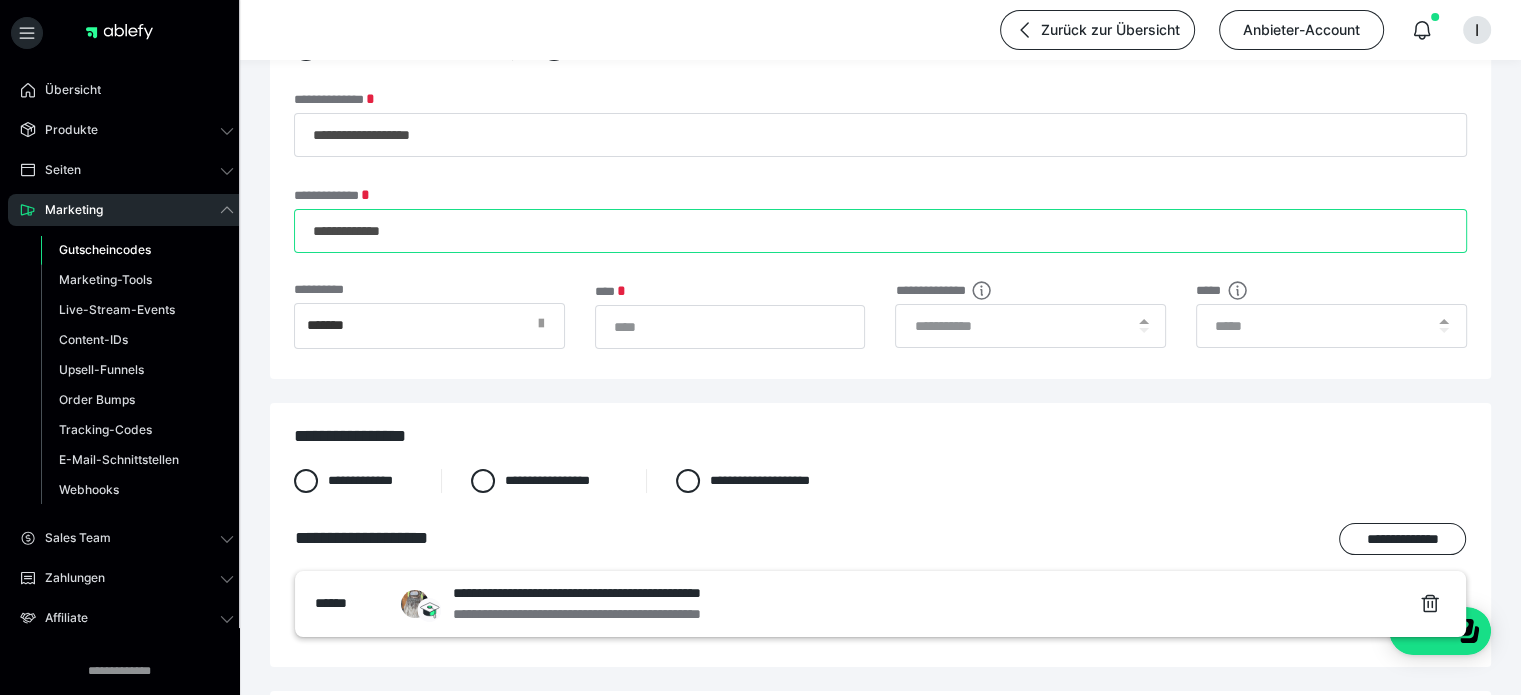 type on "**********" 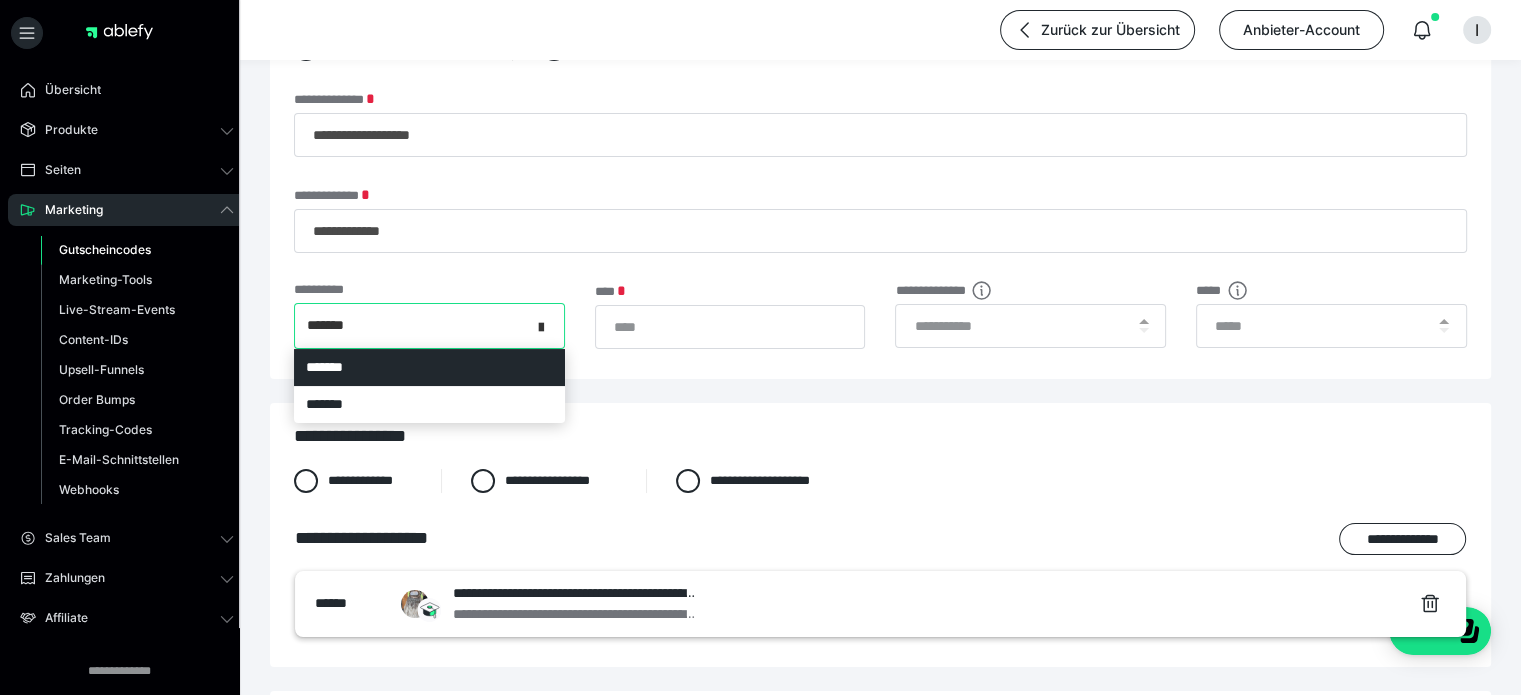 click at bounding box center (541, 324) 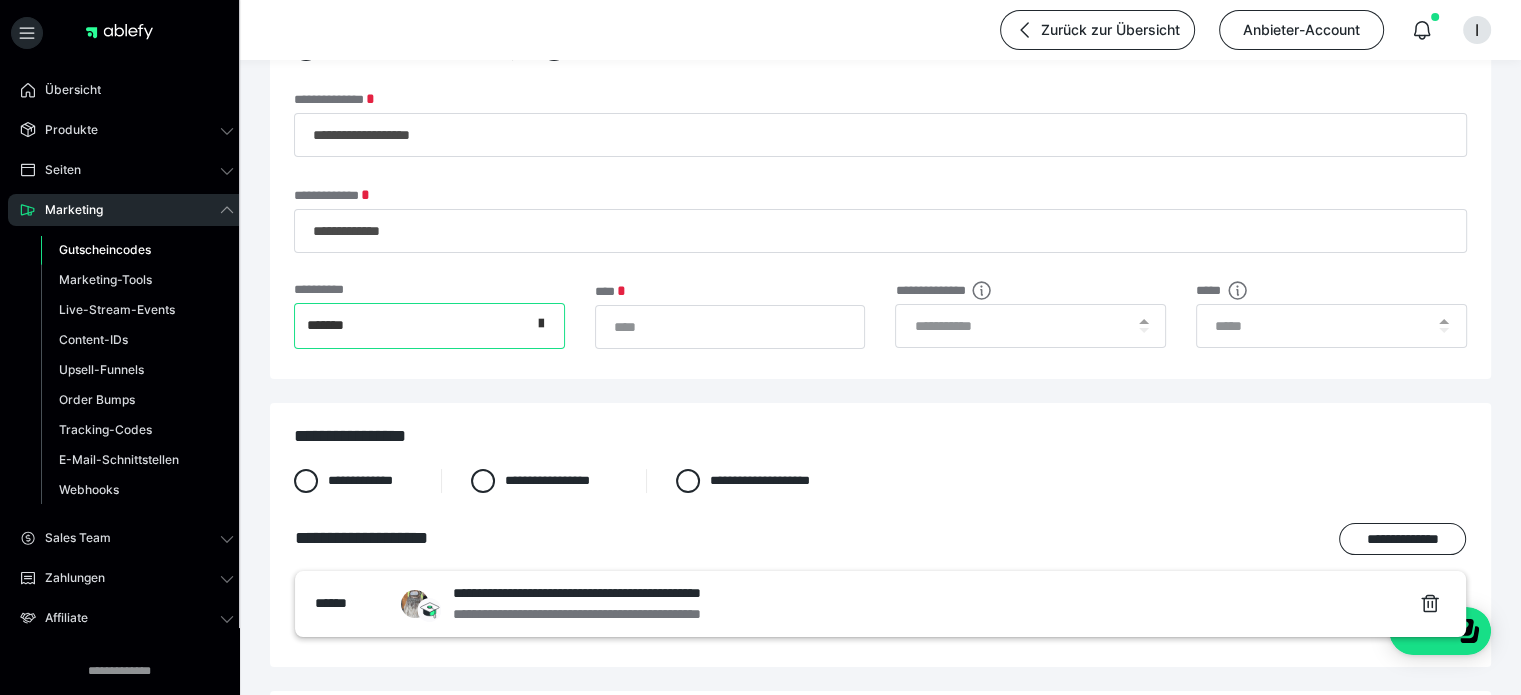 click at bounding box center [541, 324] 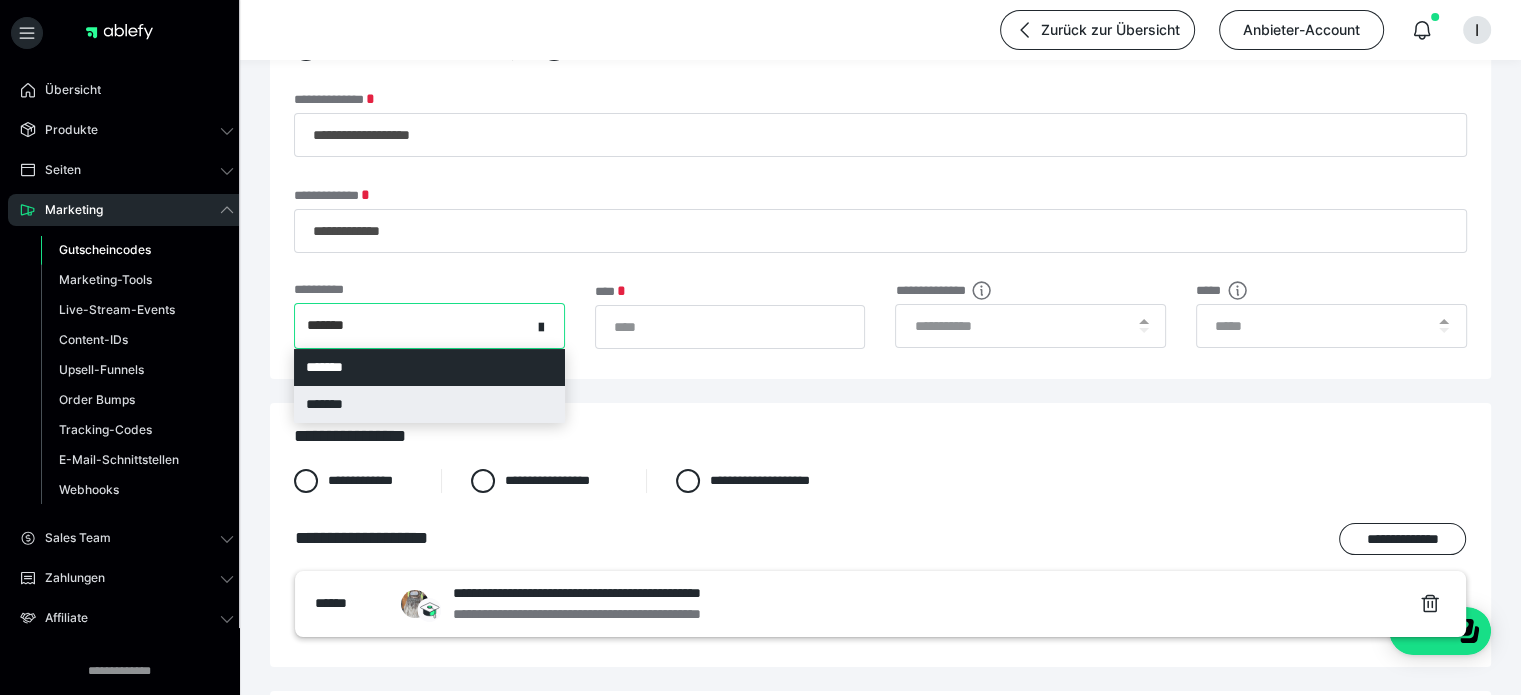 click on "*******" at bounding box center [429, 404] 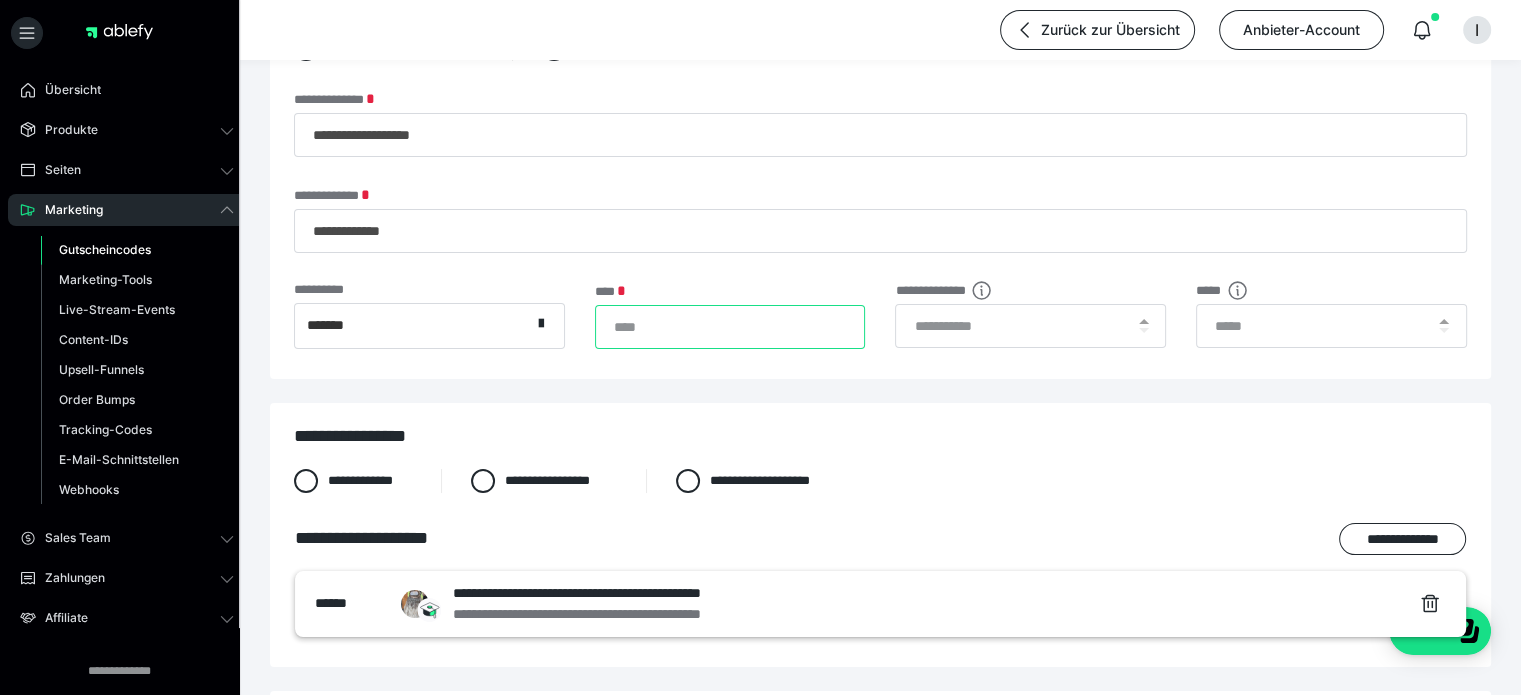 click on "*" at bounding box center [730, 327] 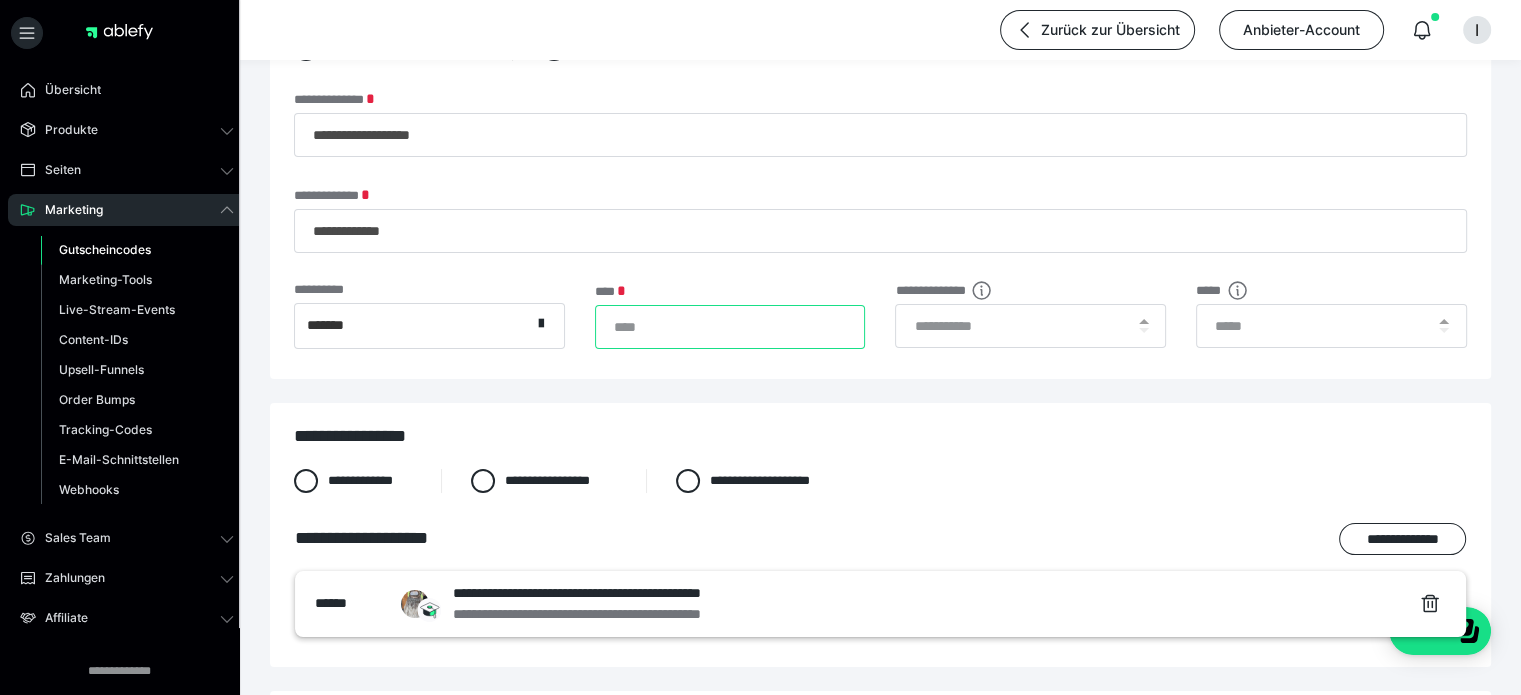 type on "***" 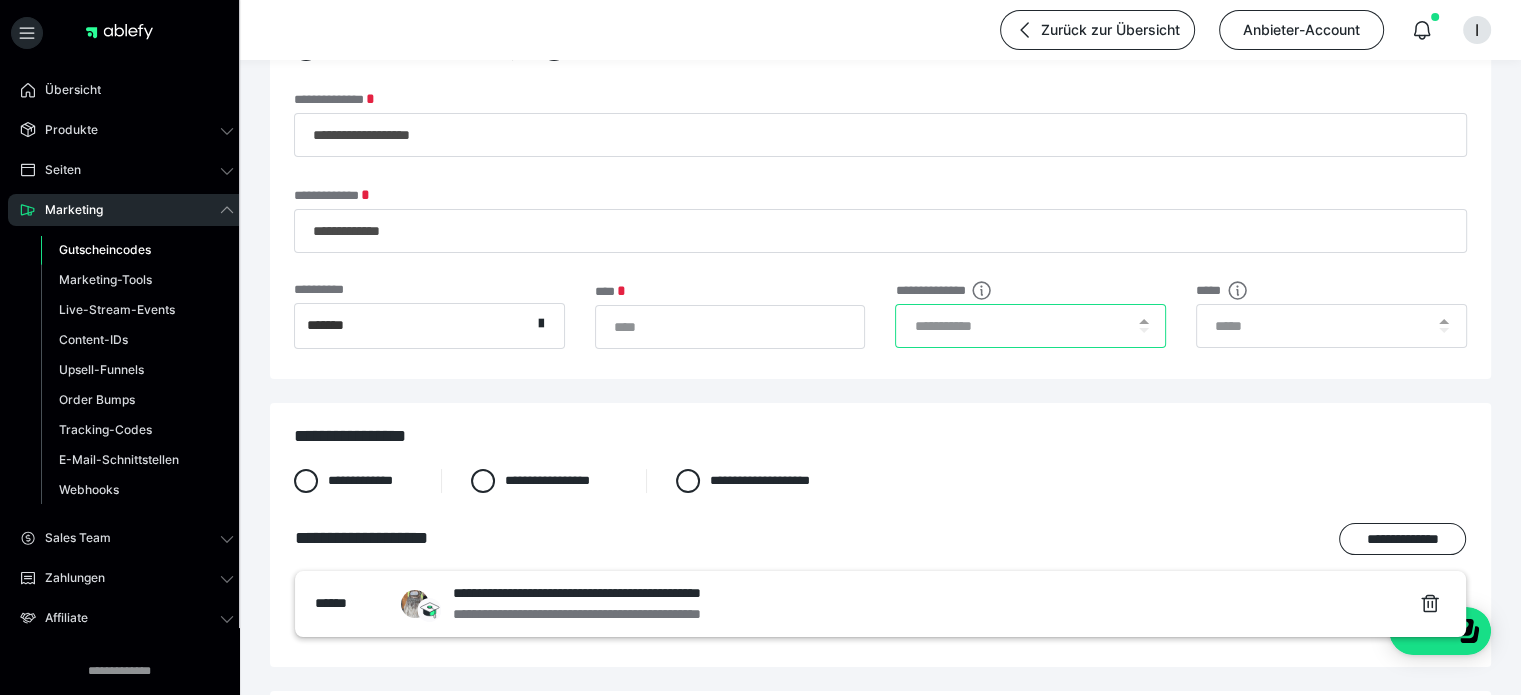 click at bounding box center [1030, 326] 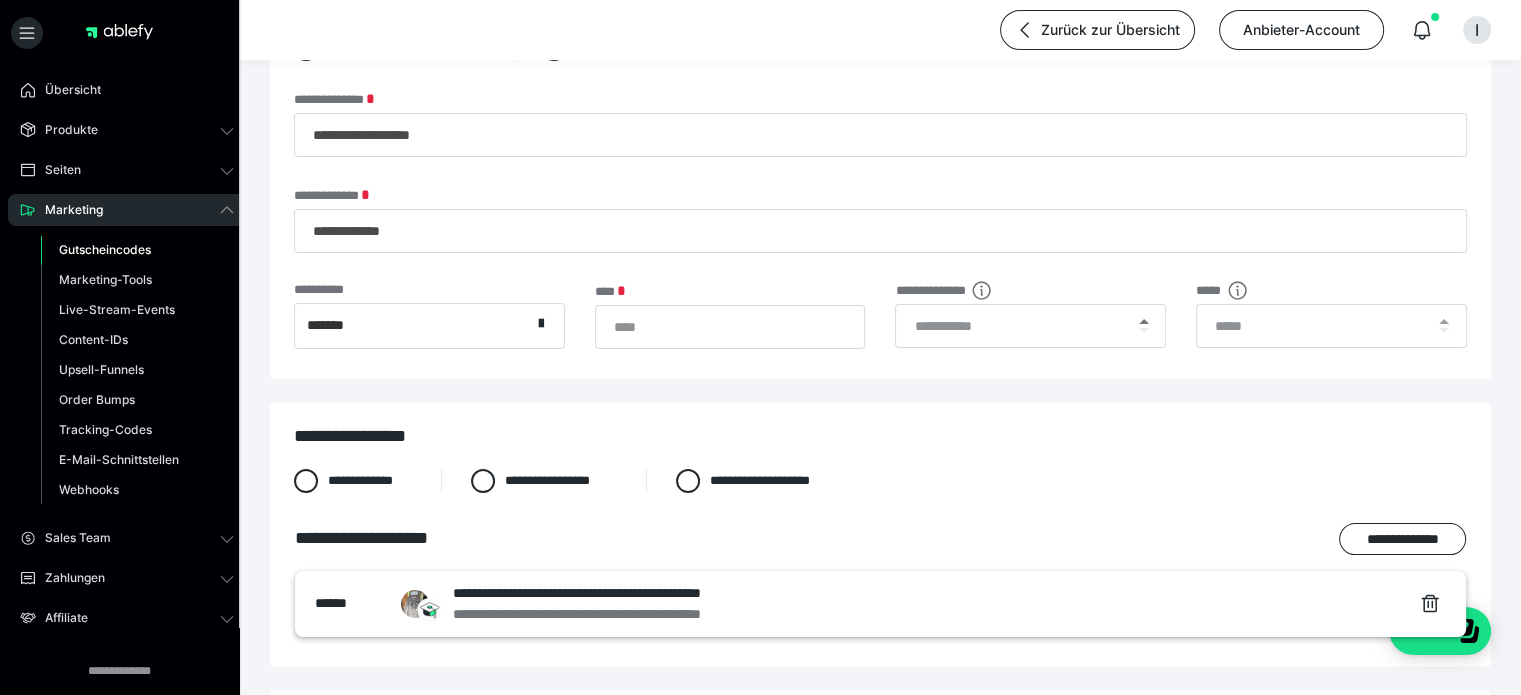 click at bounding box center [1144, 321] 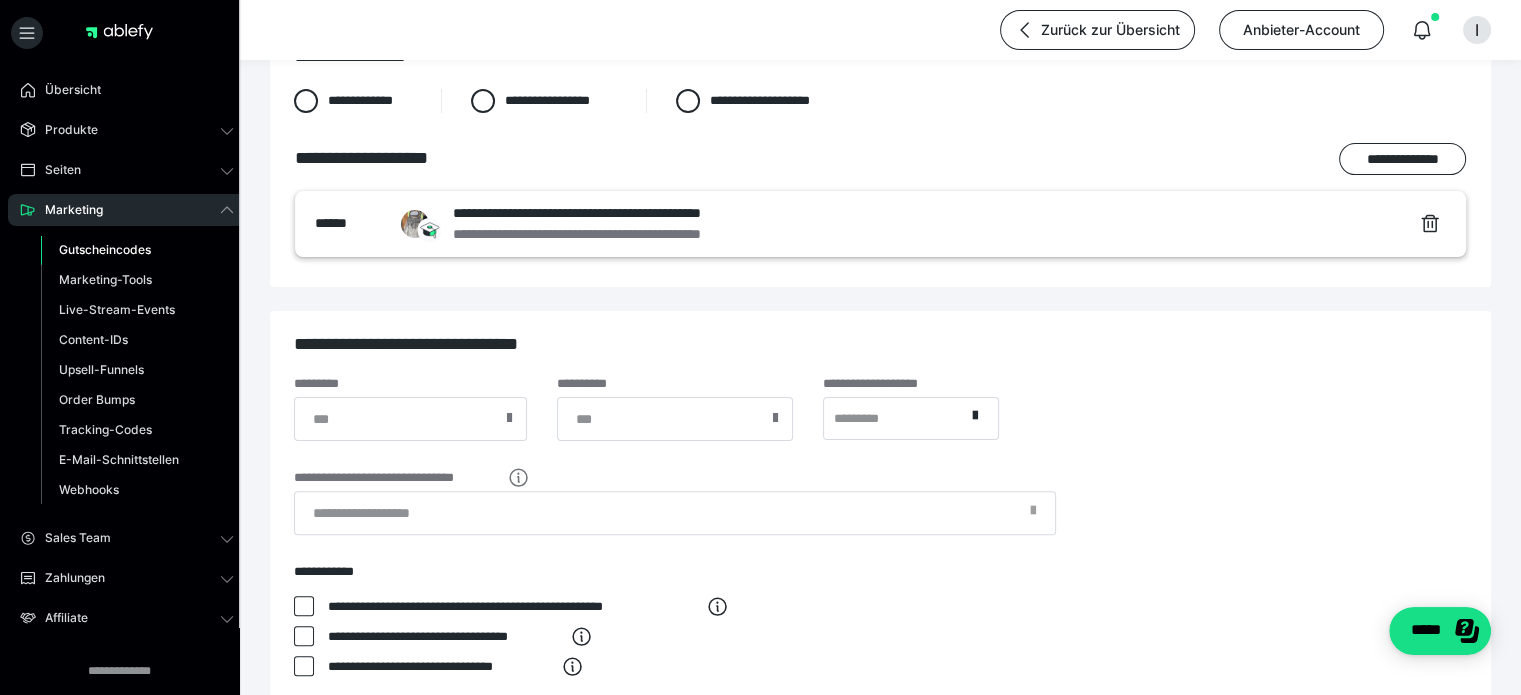 scroll, scrollTop: 510, scrollLeft: 0, axis: vertical 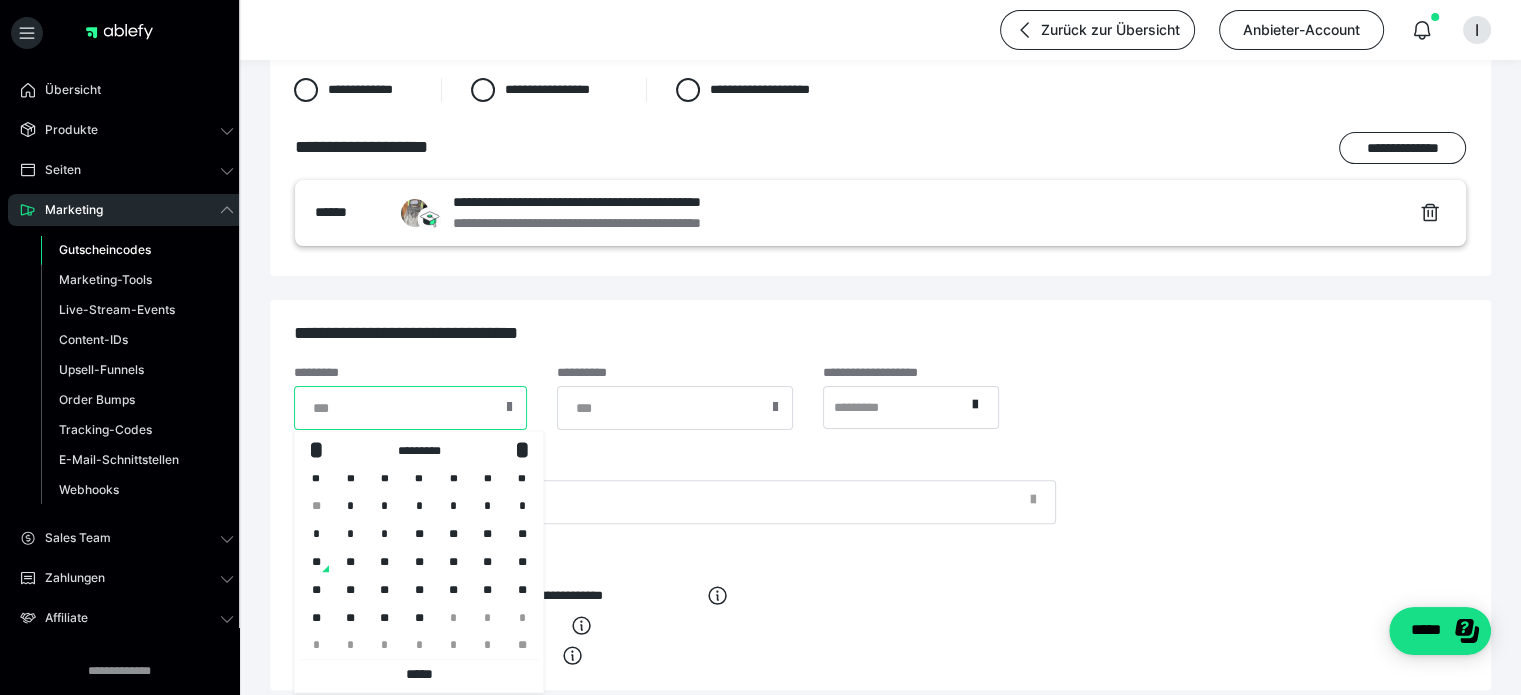 click at bounding box center [410, 408] 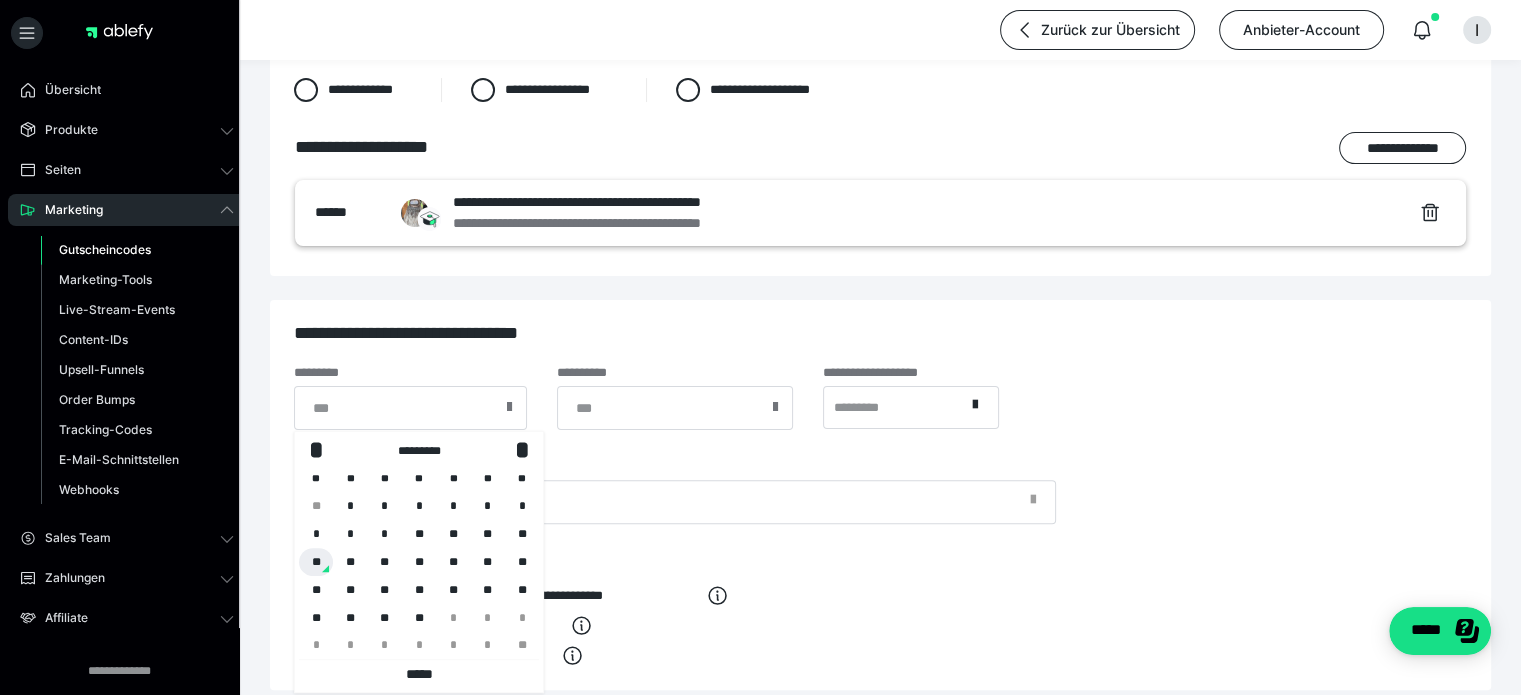 click on "**" at bounding box center [316, 562] 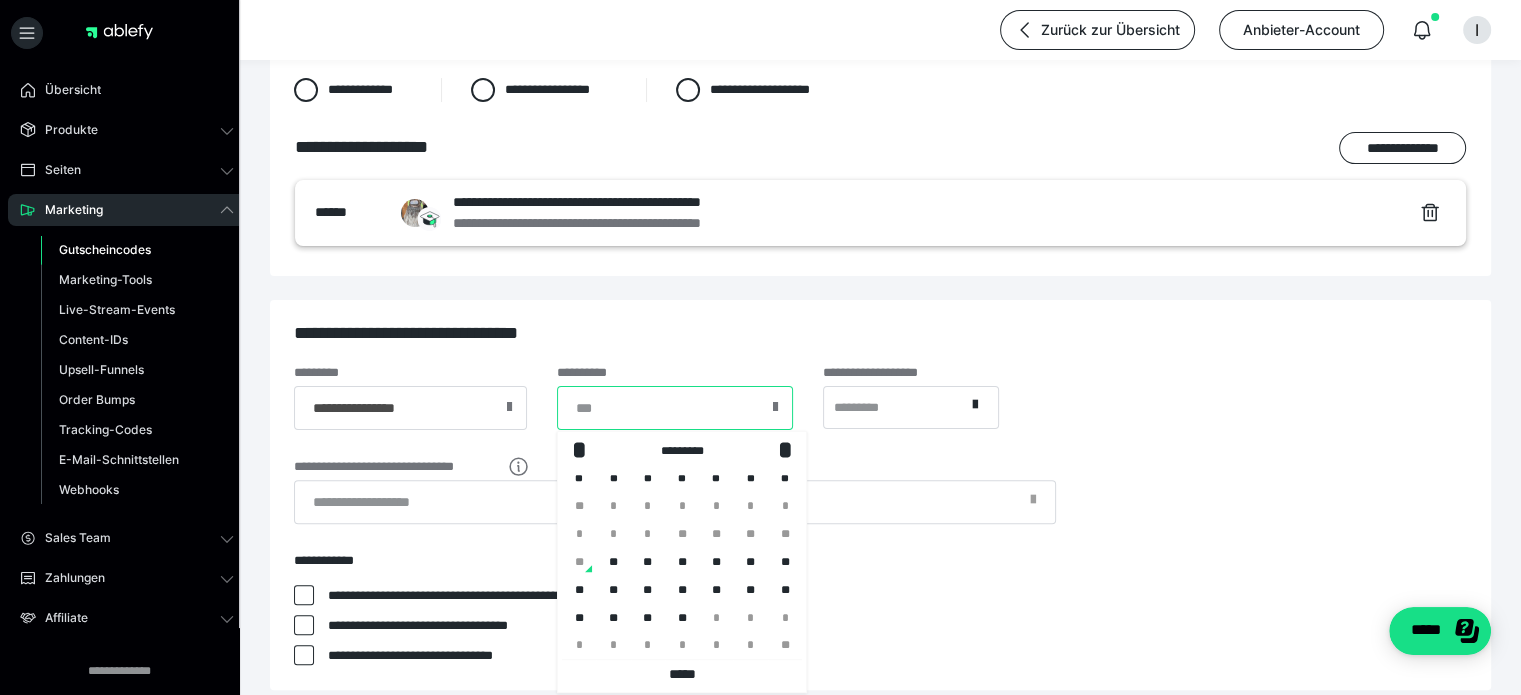 click at bounding box center [675, 408] 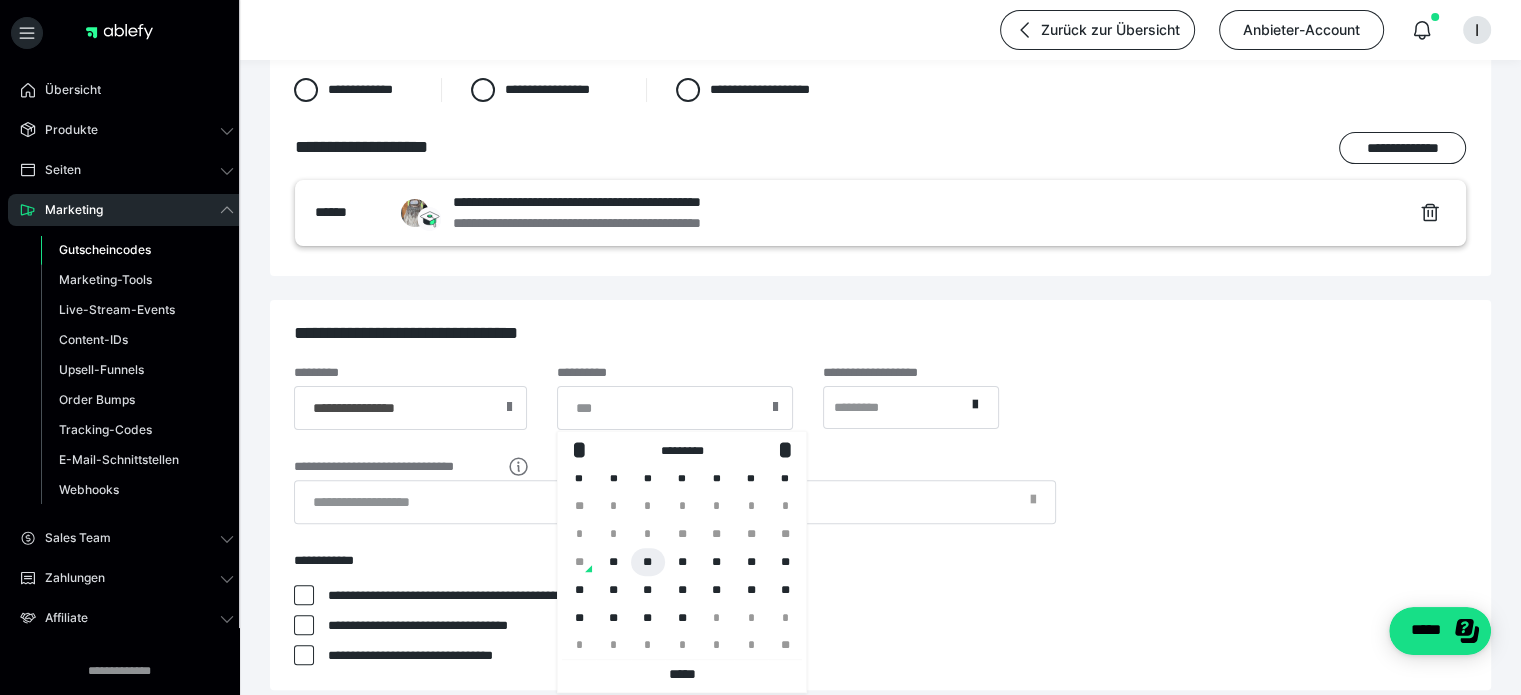 click on "**" at bounding box center (648, 562) 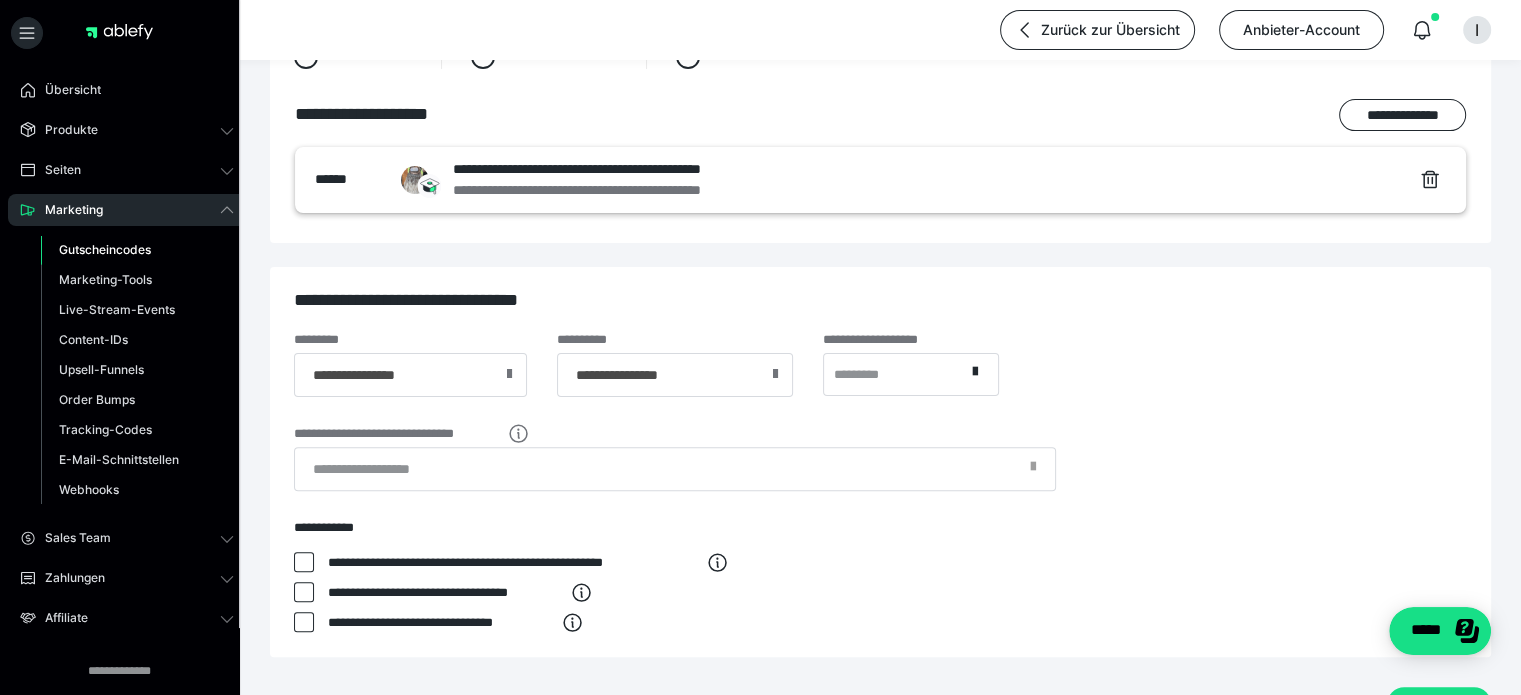 scroll, scrollTop: 668, scrollLeft: 0, axis: vertical 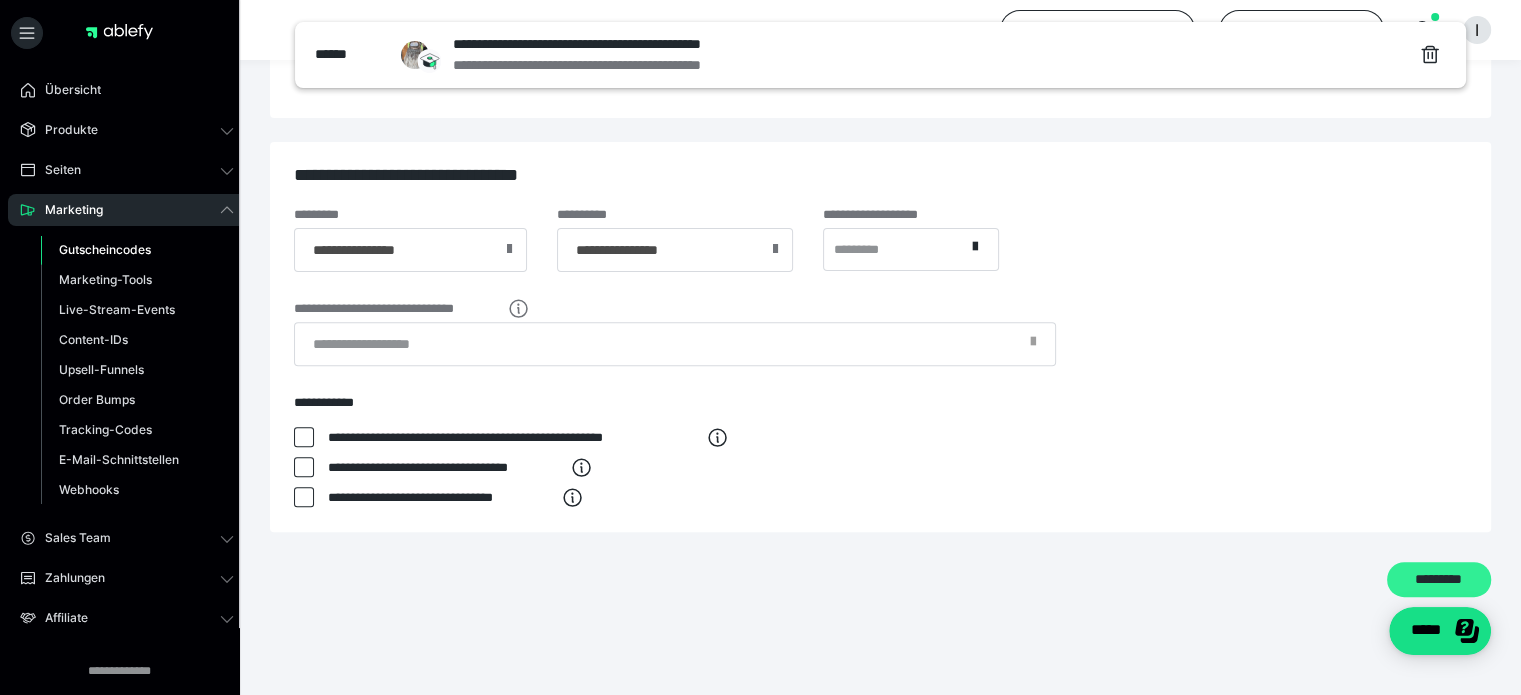click on "*********" at bounding box center (1439, 580) 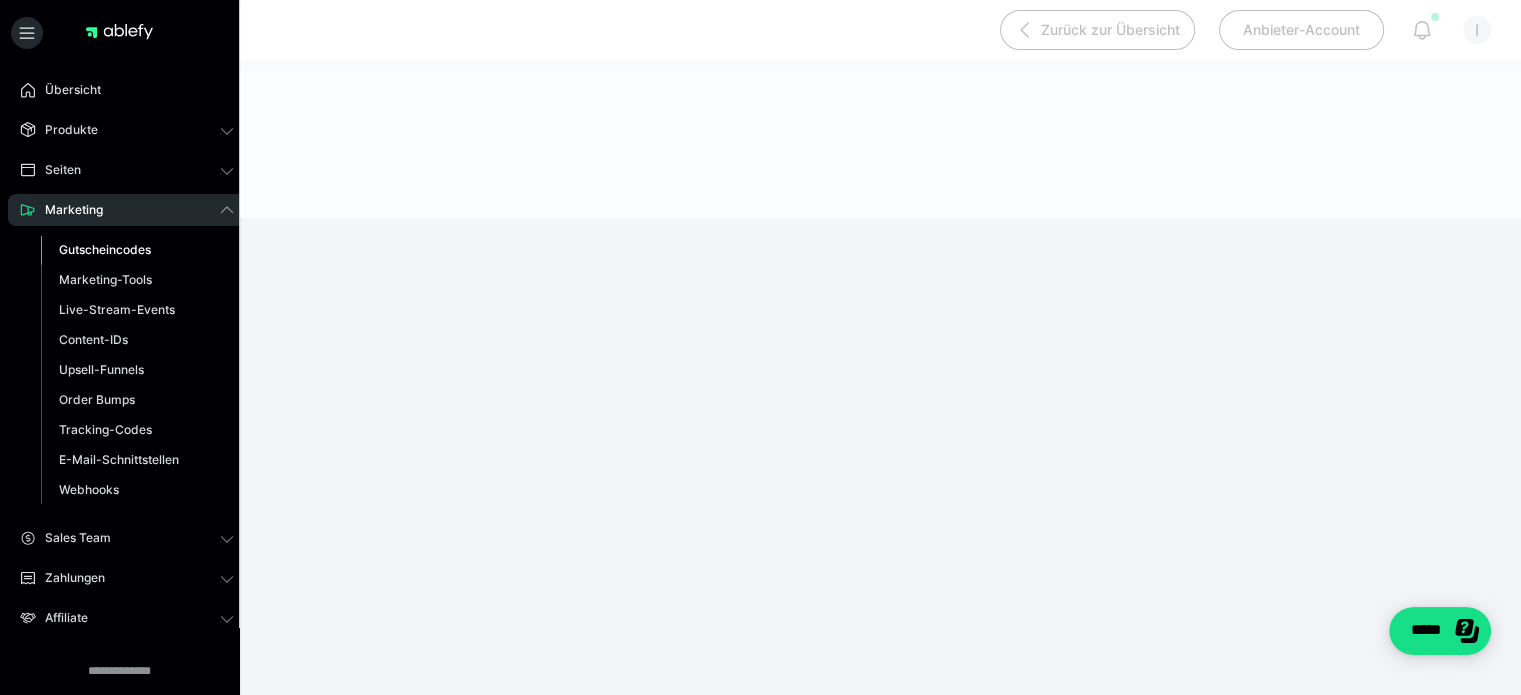 scroll, scrollTop: 190, scrollLeft: 0, axis: vertical 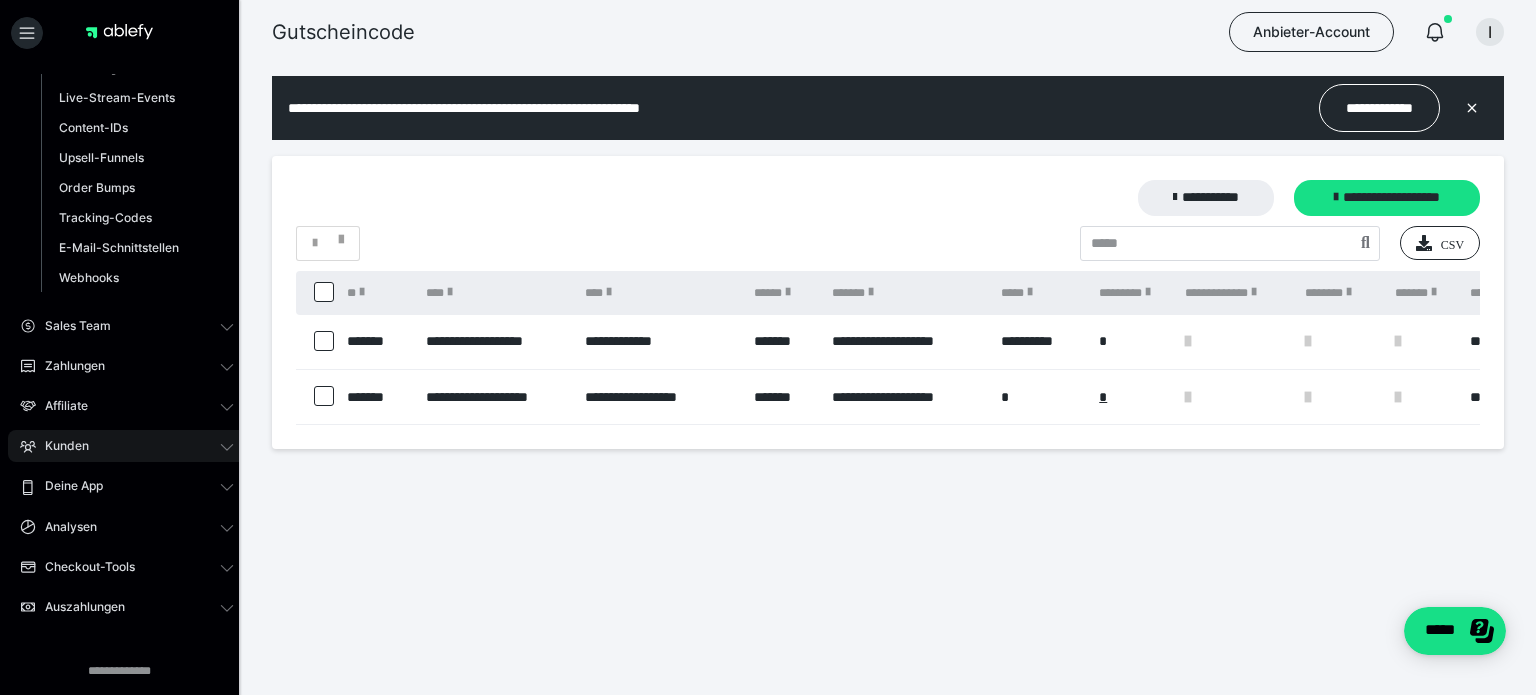 click on "Kunden" at bounding box center (127, 446) 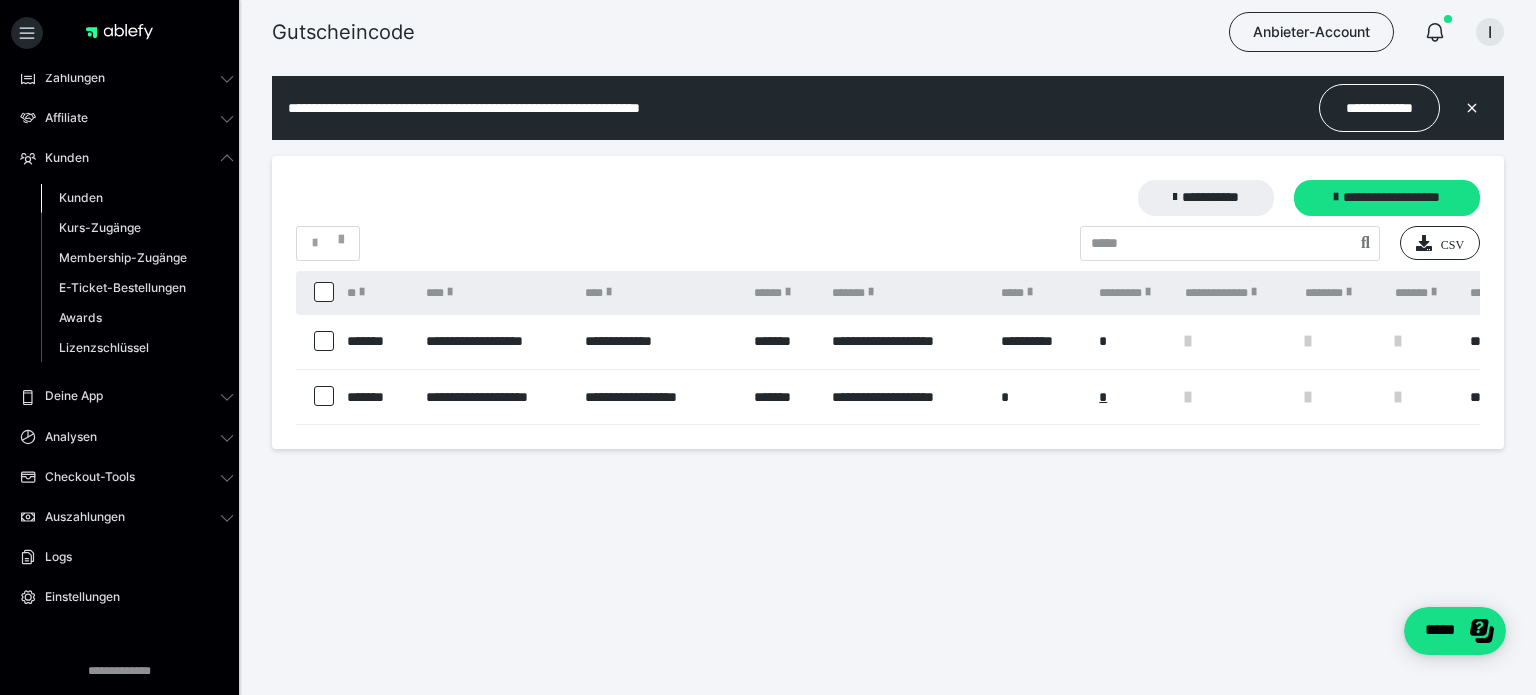 click on "Kunden" at bounding box center [137, 198] 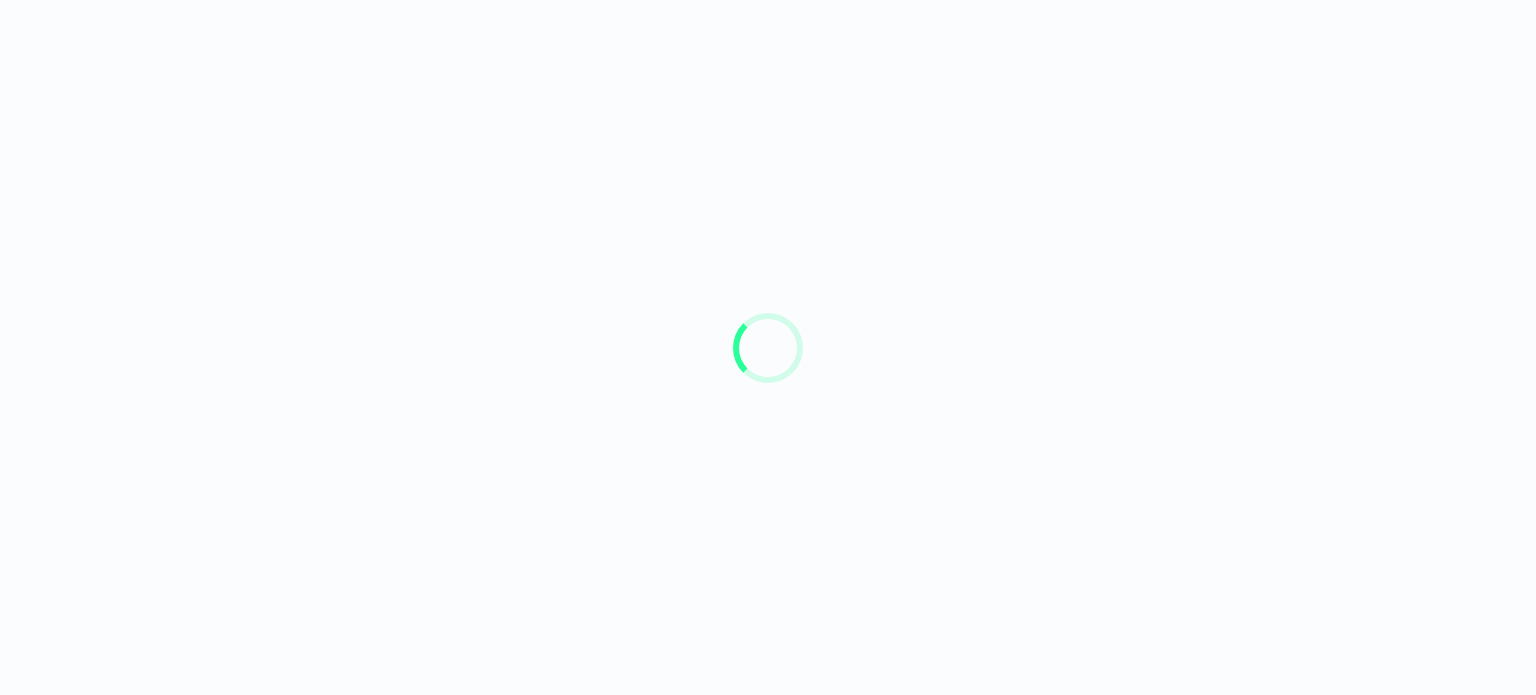 scroll, scrollTop: 0, scrollLeft: 0, axis: both 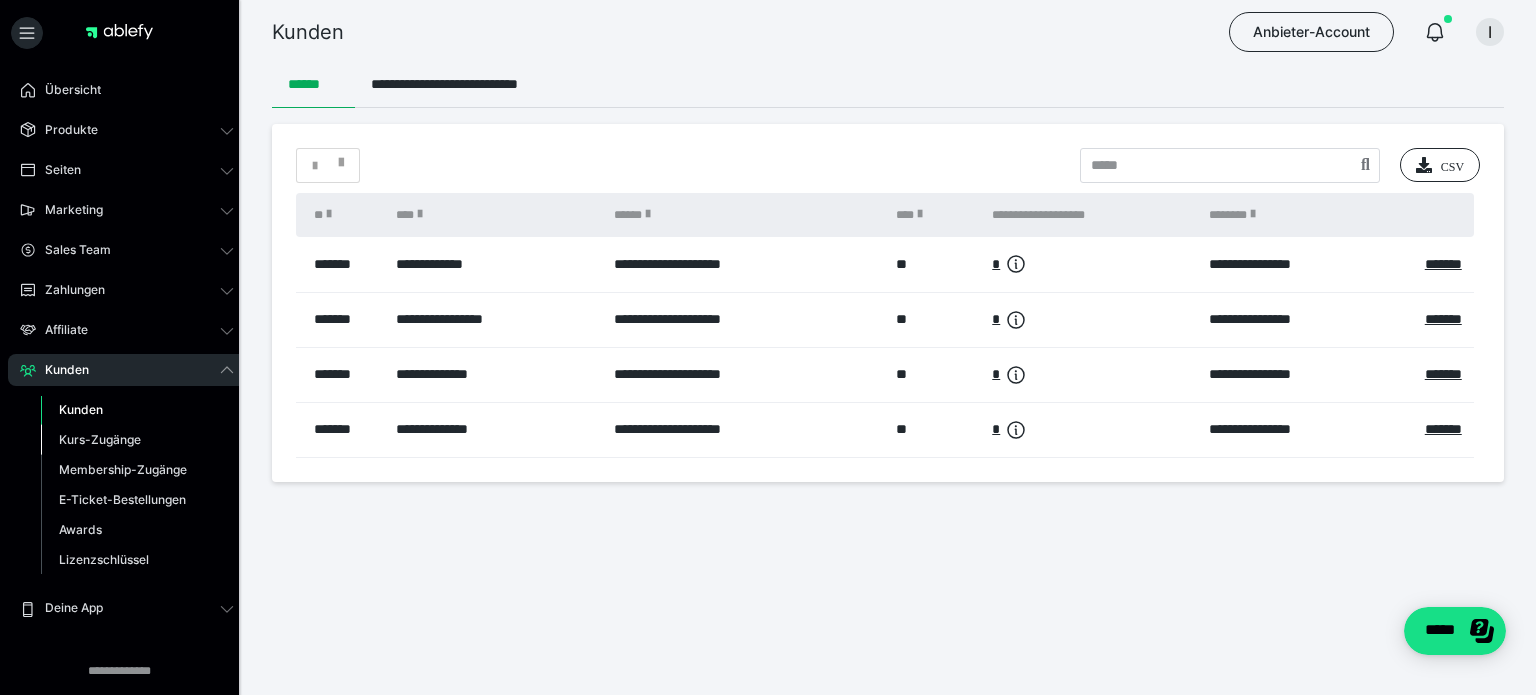 click on "Kurs-Zugänge" at bounding box center [100, 439] 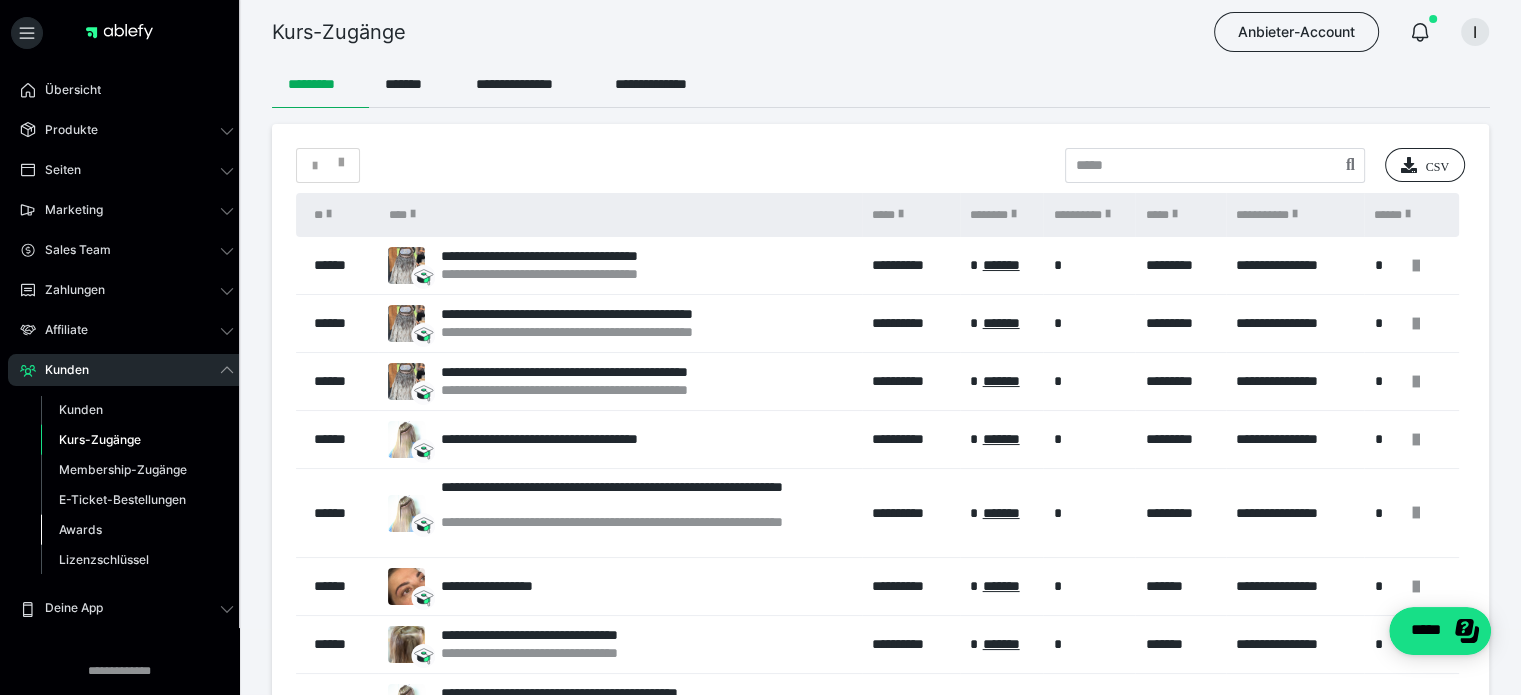 click on "Awards" at bounding box center [137, 530] 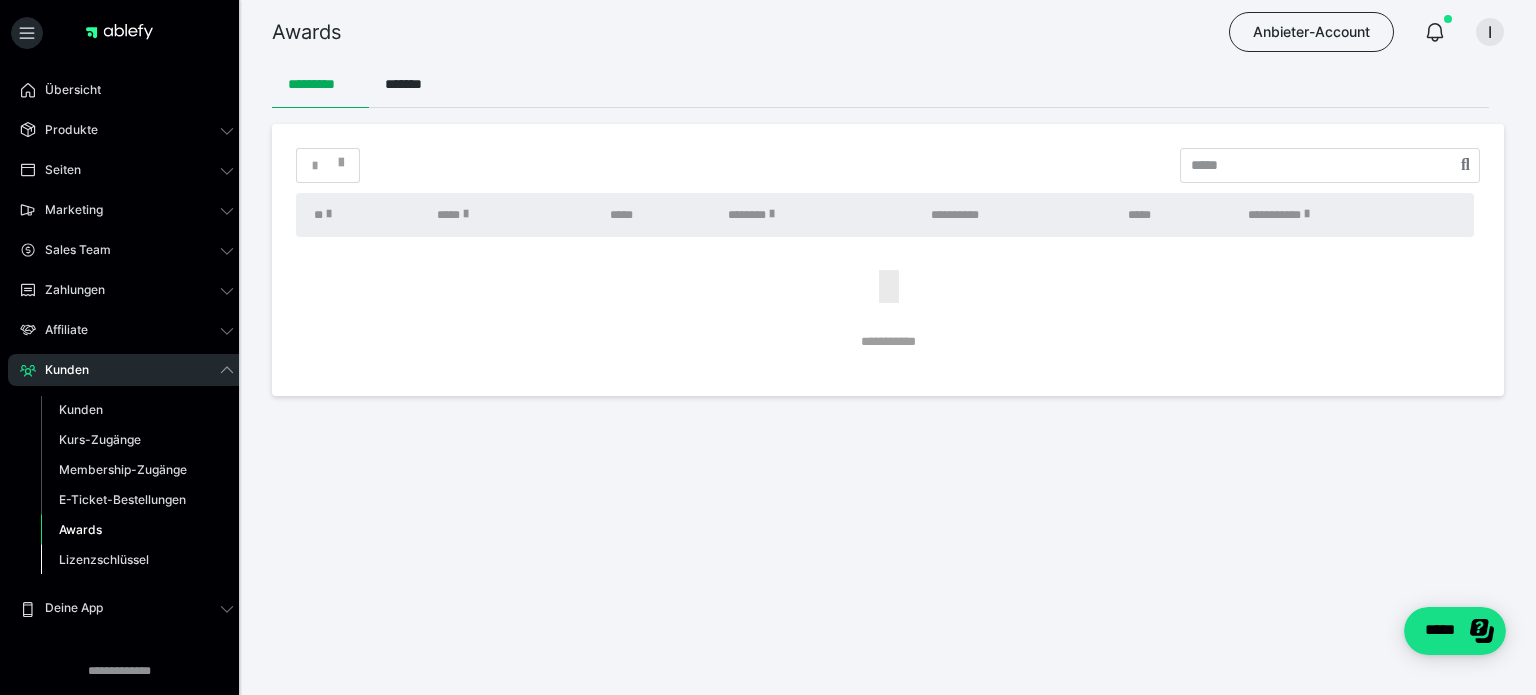 click on "Lizenzschlüssel" at bounding box center (104, 559) 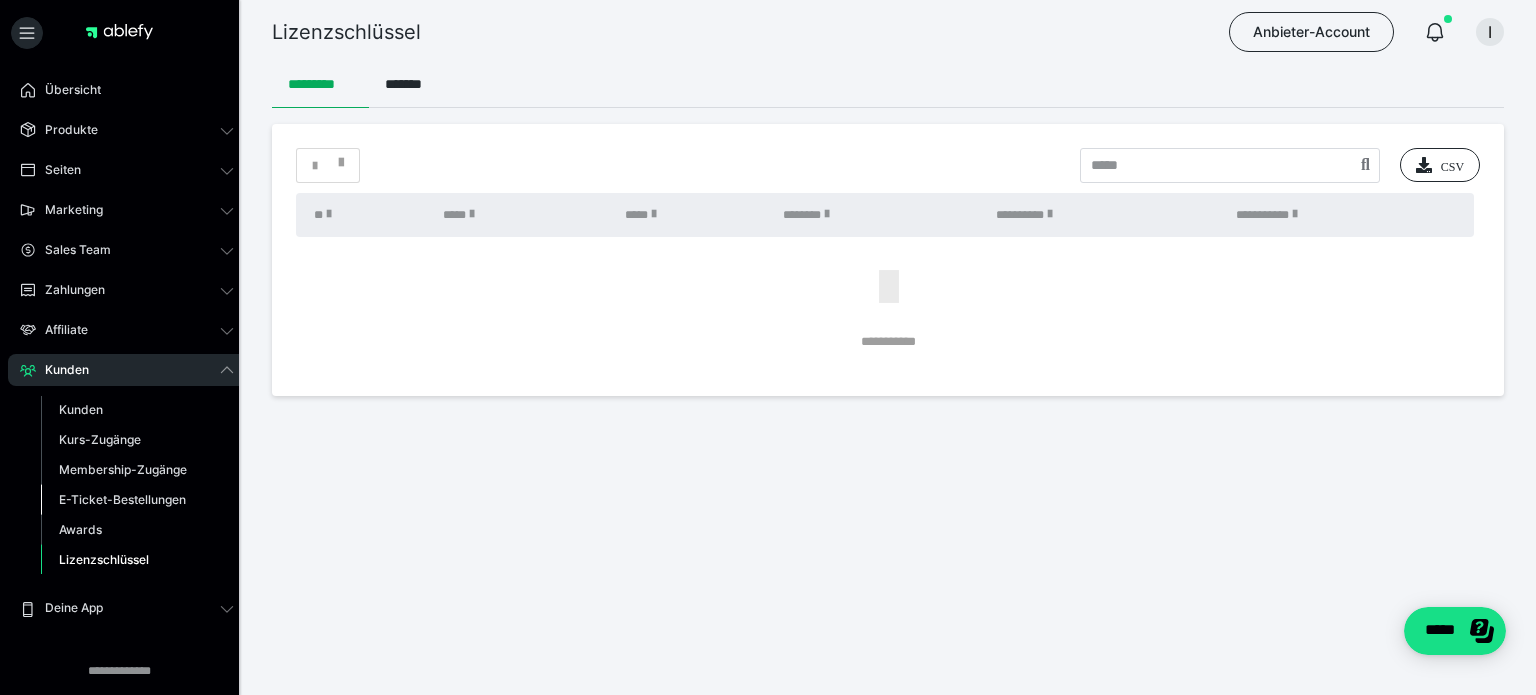 click on "E-Ticket-Bestellungen" at bounding box center (122, 499) 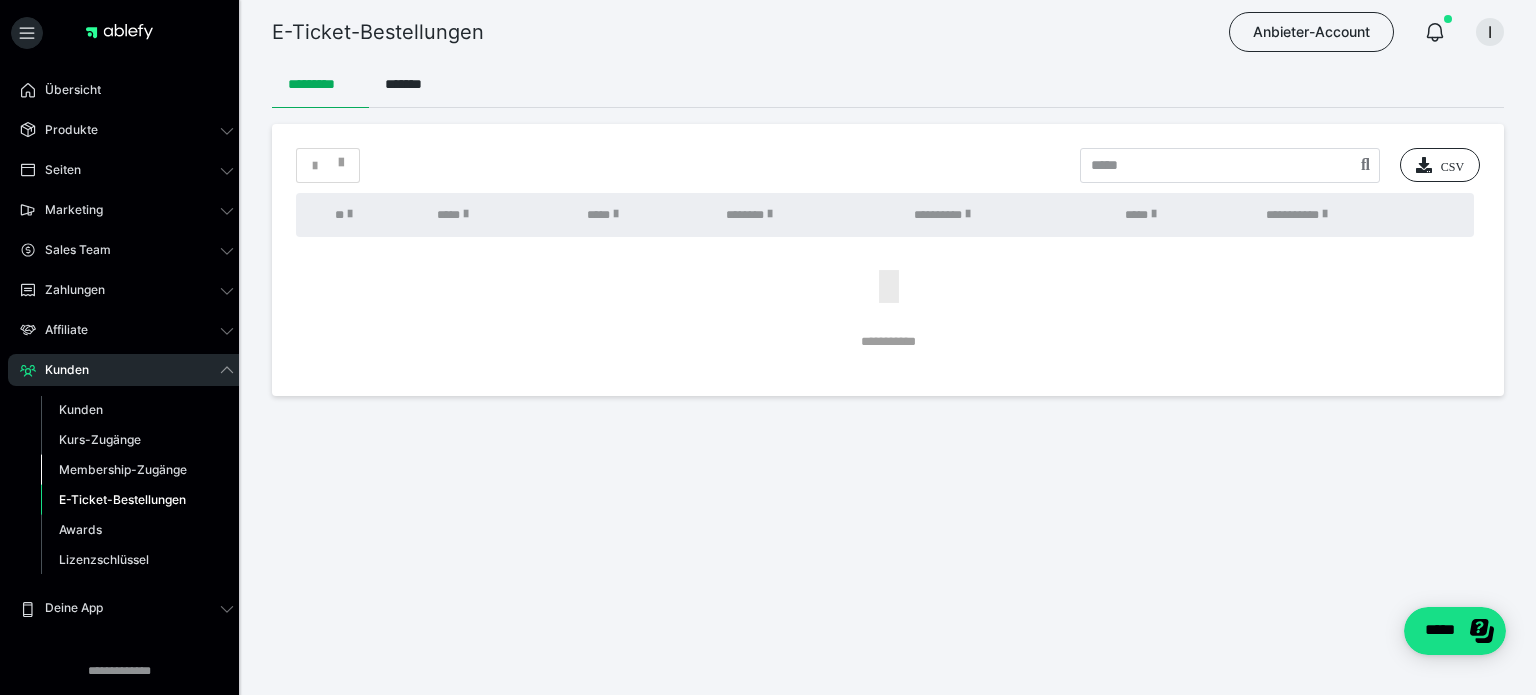 click on "Membership-Zugänge" at bounding box center (137, 470) 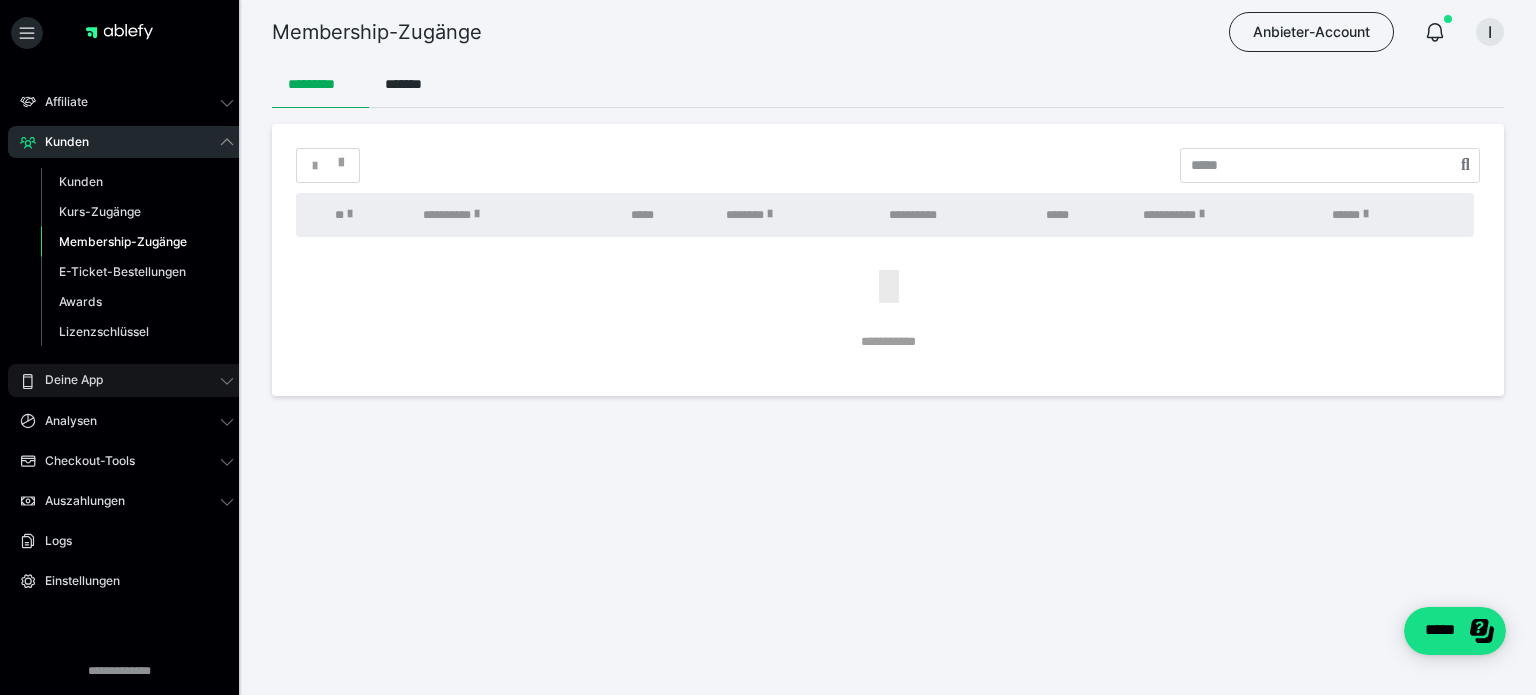 click on "Deine App" at bounding box center [67, 380] 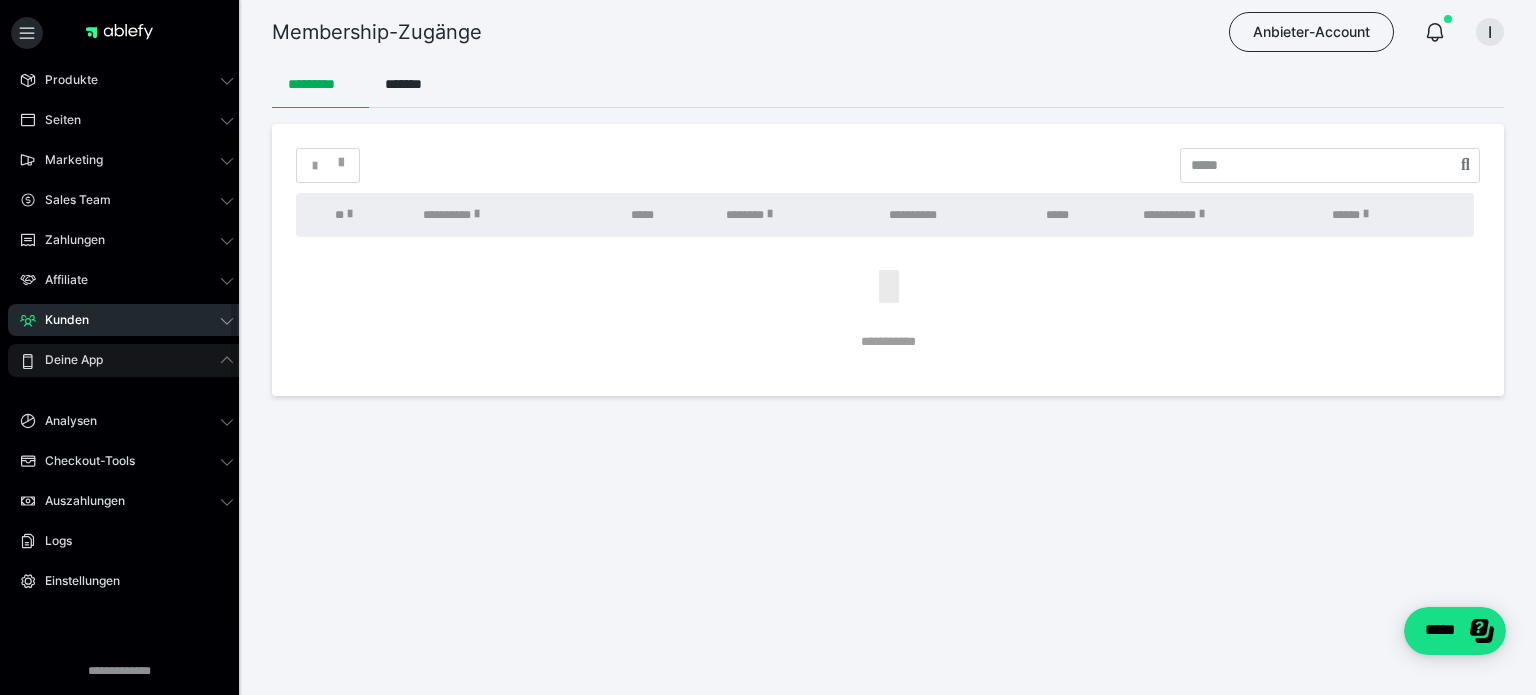 scroll, scrollTop: 64, scrollLeft: 0, axis: vertical 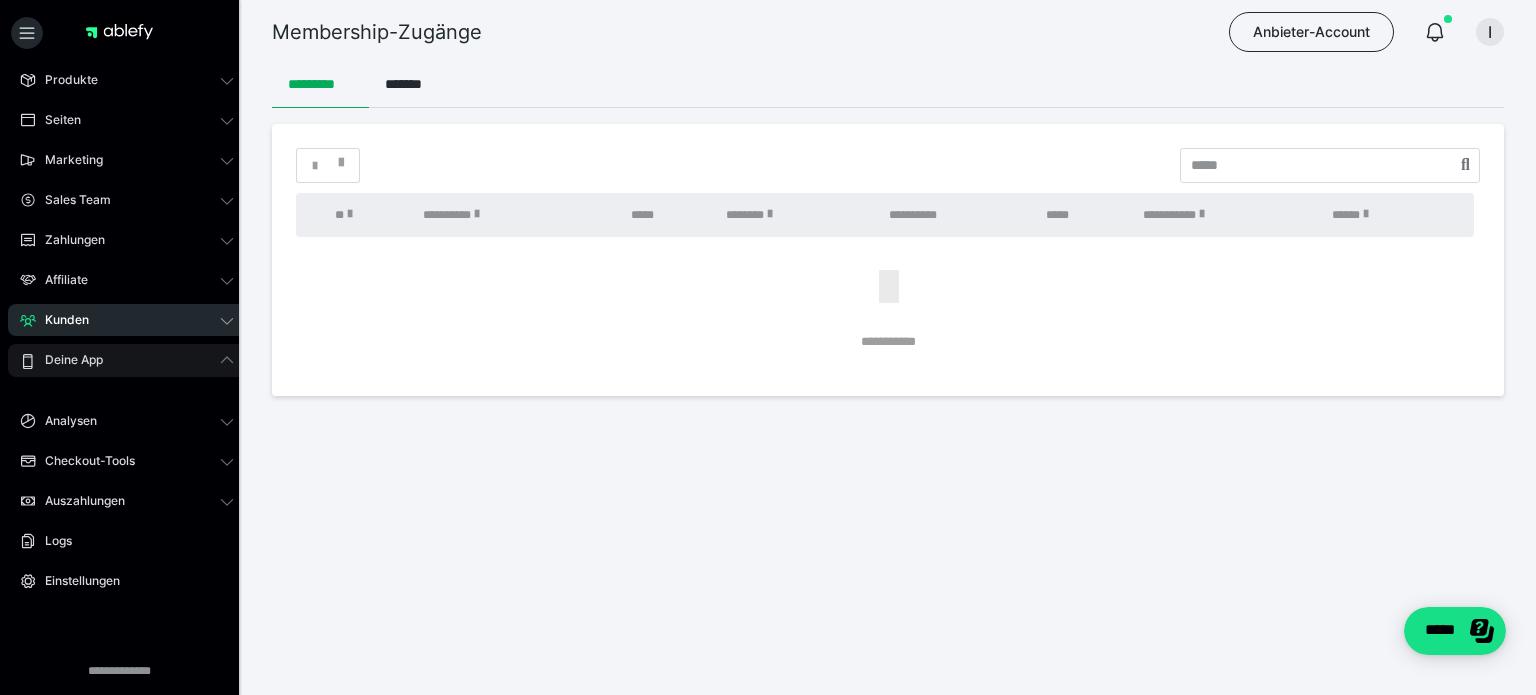 click on "Deine App" at bounding box center (67, 360) 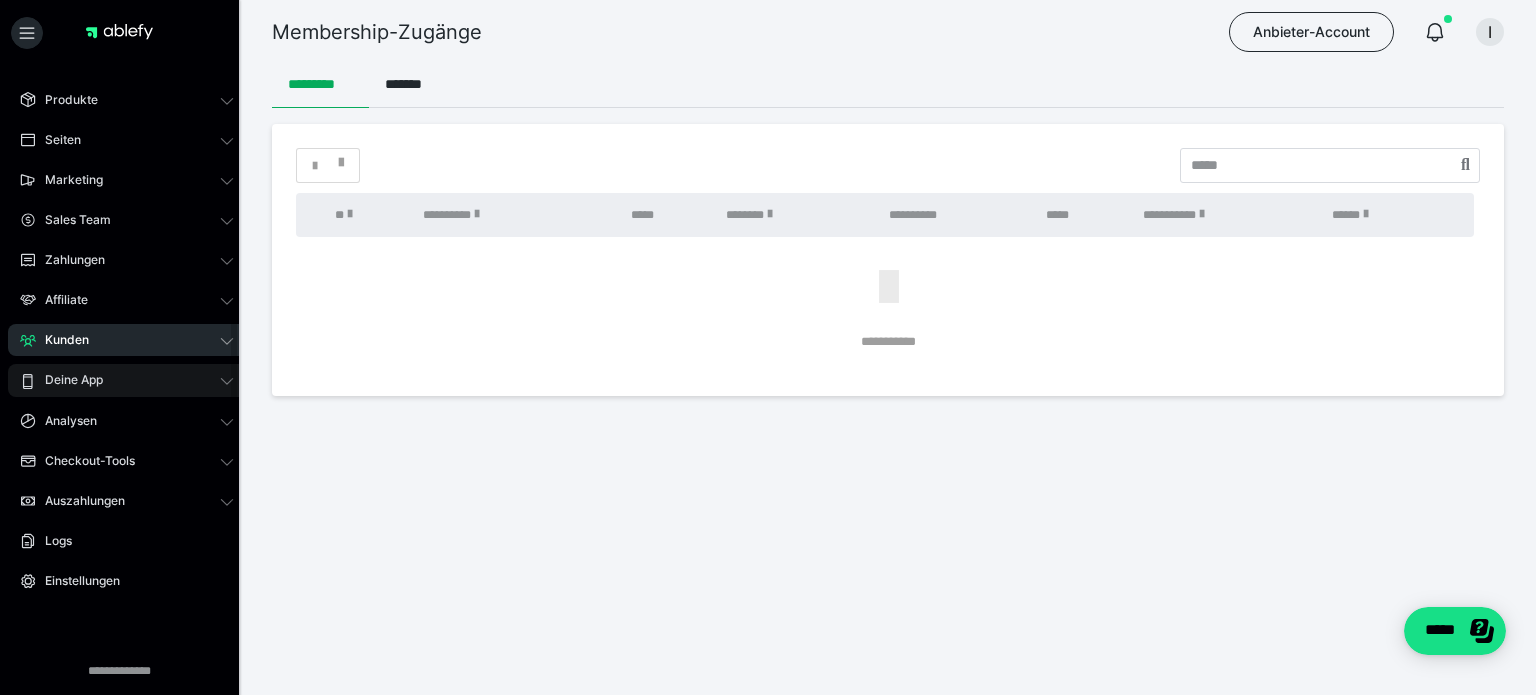 click on "Deine App" at bounding box center [67, 380] 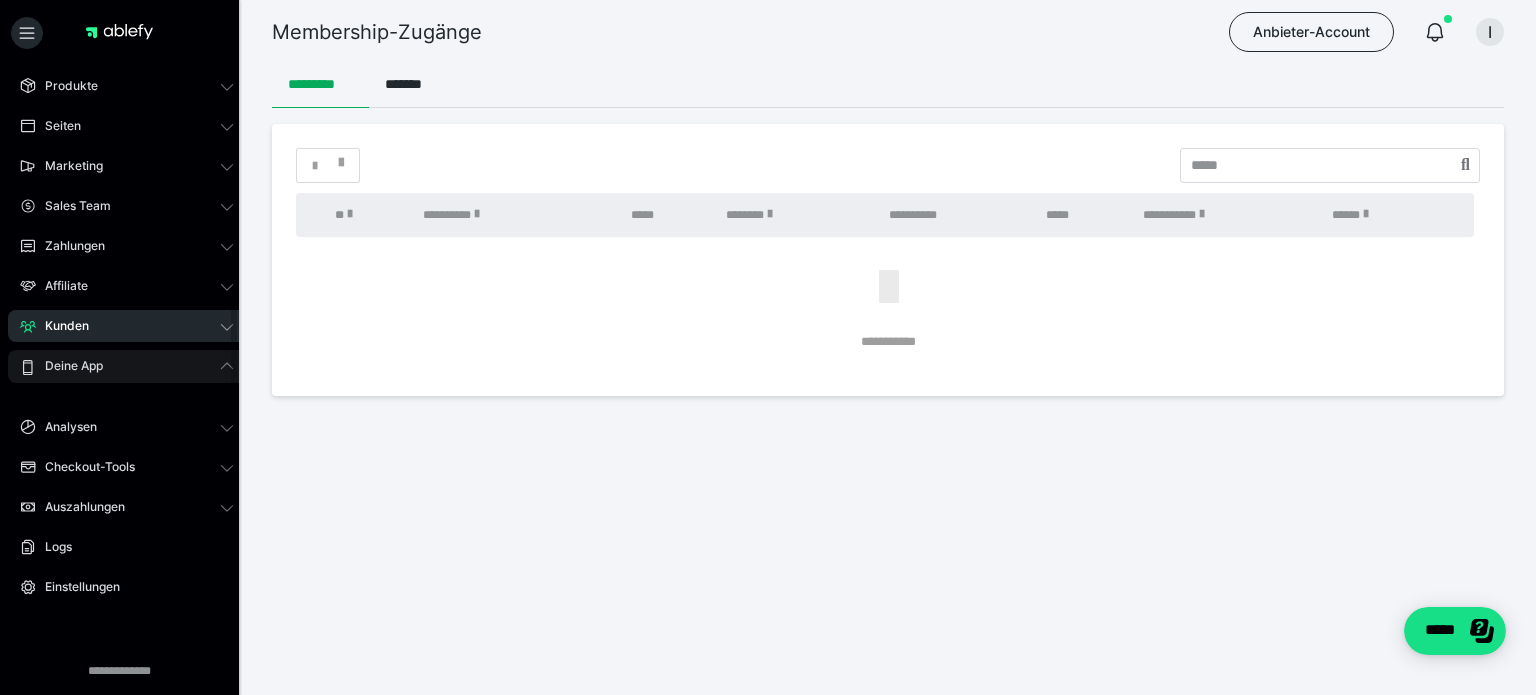 scroll, scrollTop: 64, scrollLeft: 0, axis: vertical 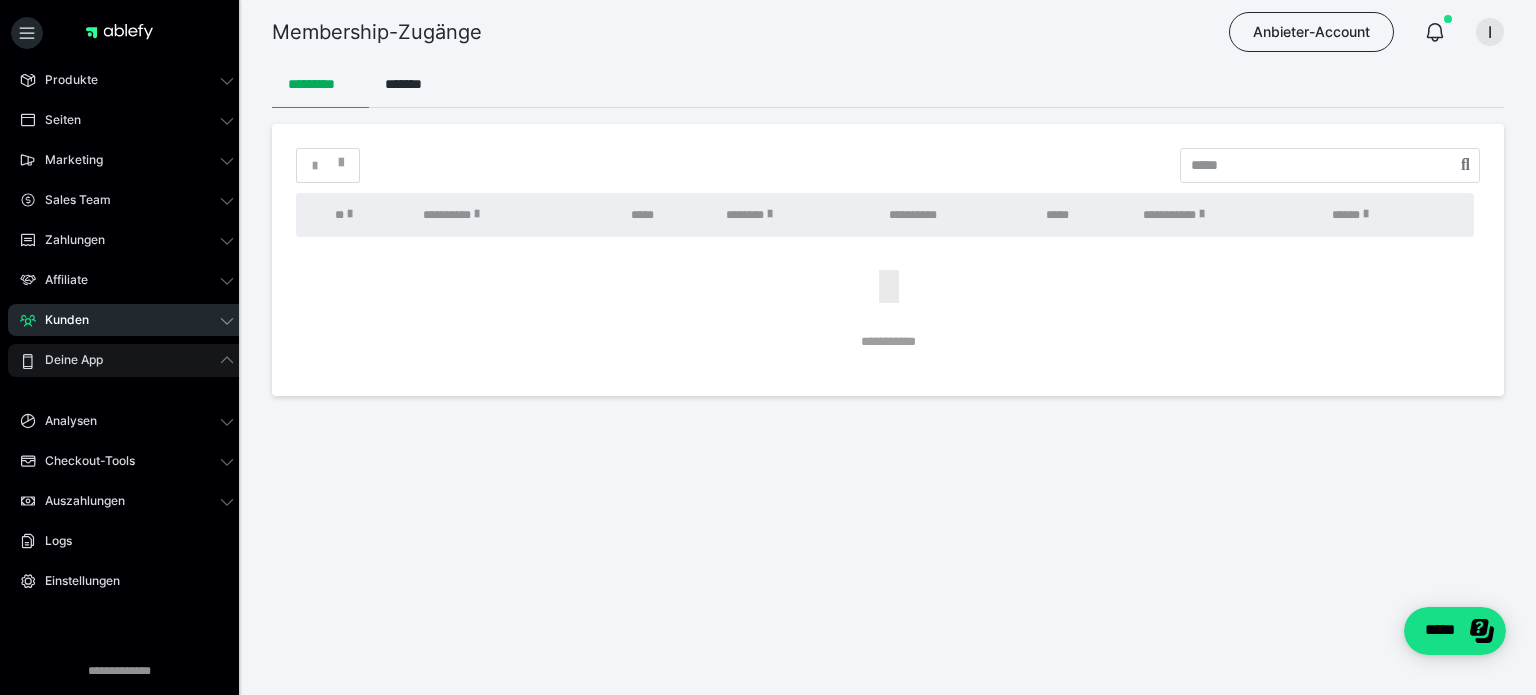 click on "Deine App" at bounding box center [127, 360] 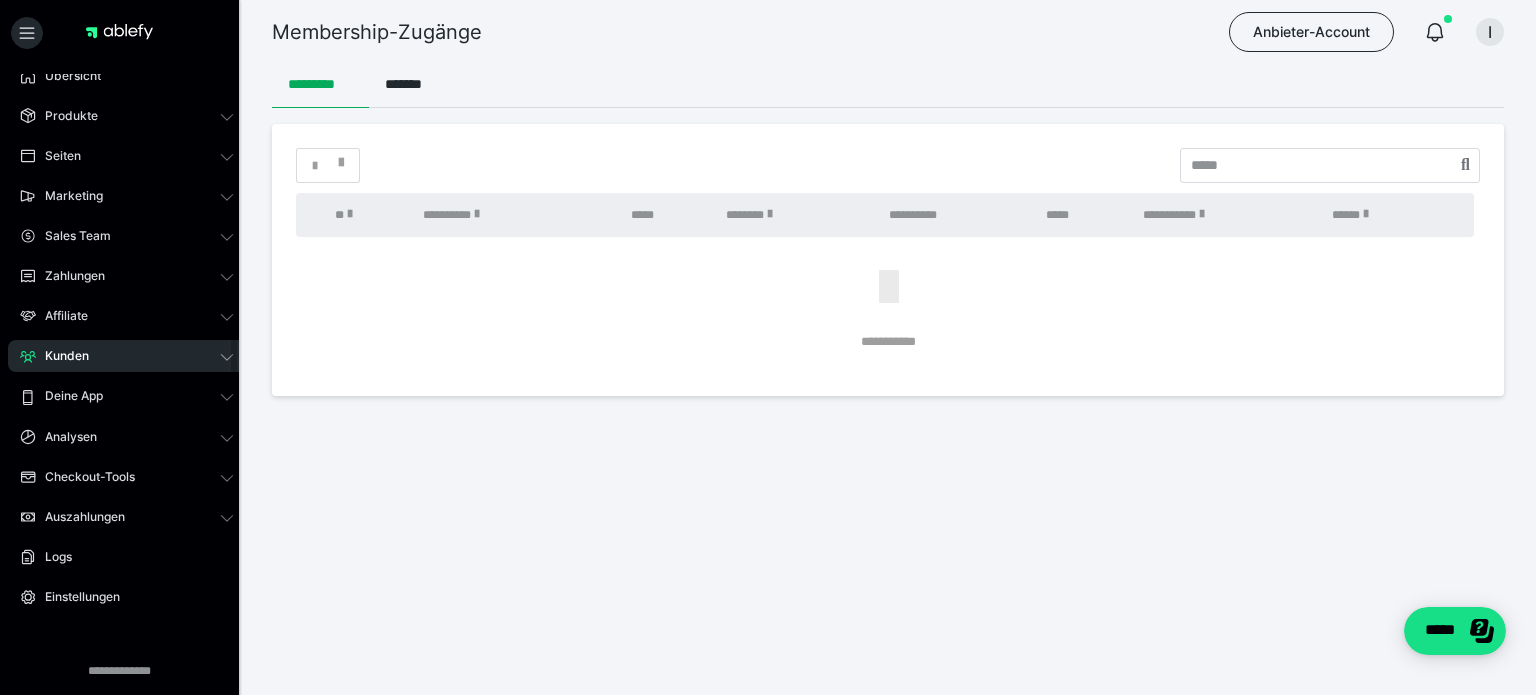 scroll, scrollTop: 0, scrollLeft: 0, axis: both 